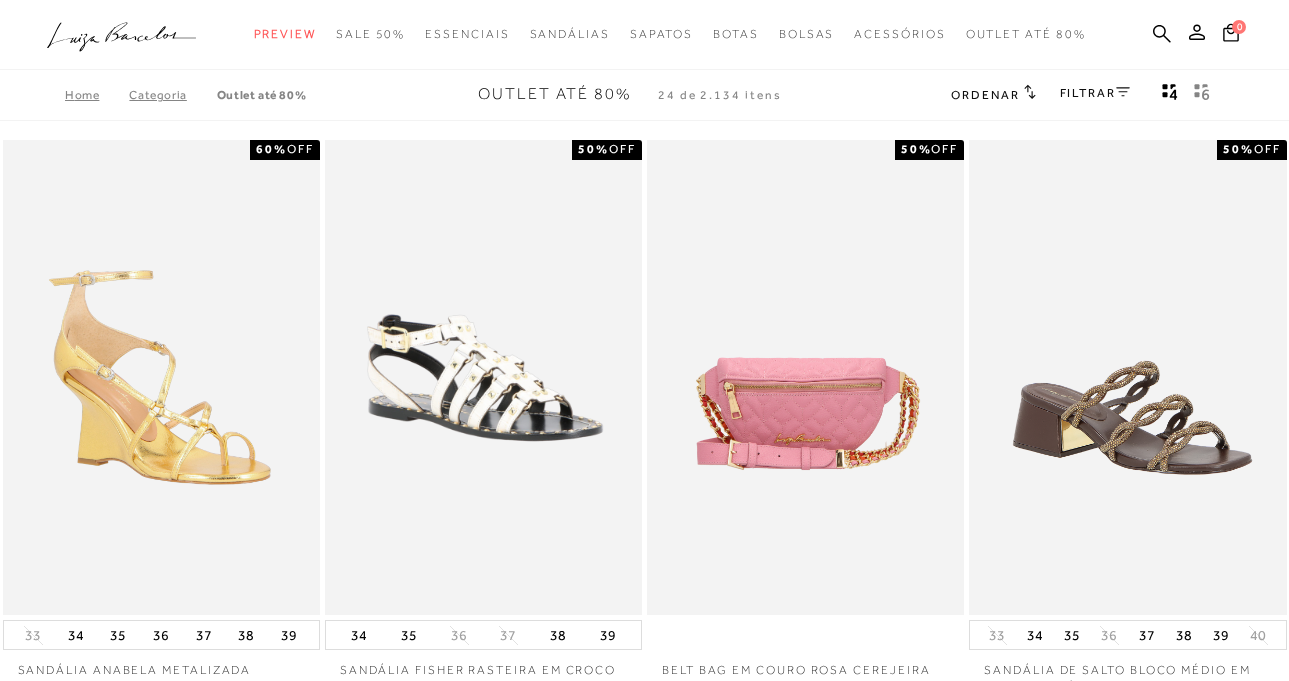 scroll, scrollTop: 0, scrollLeft: 0, axis: both 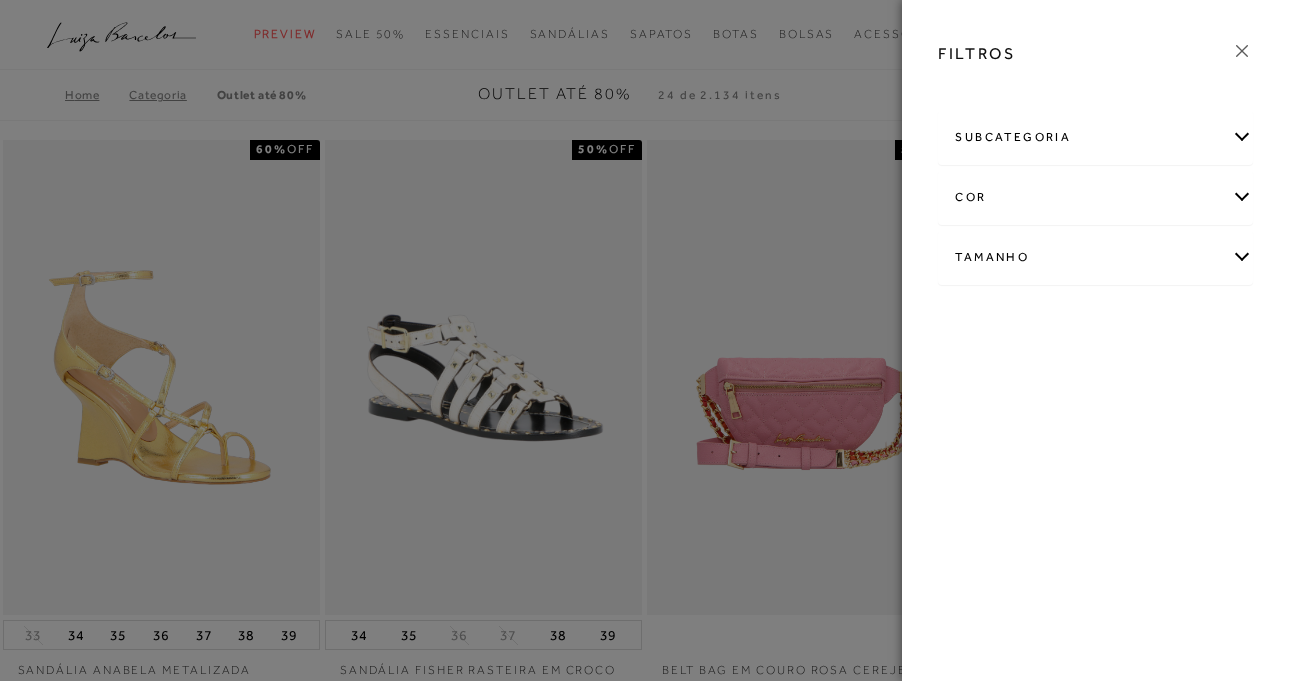 click 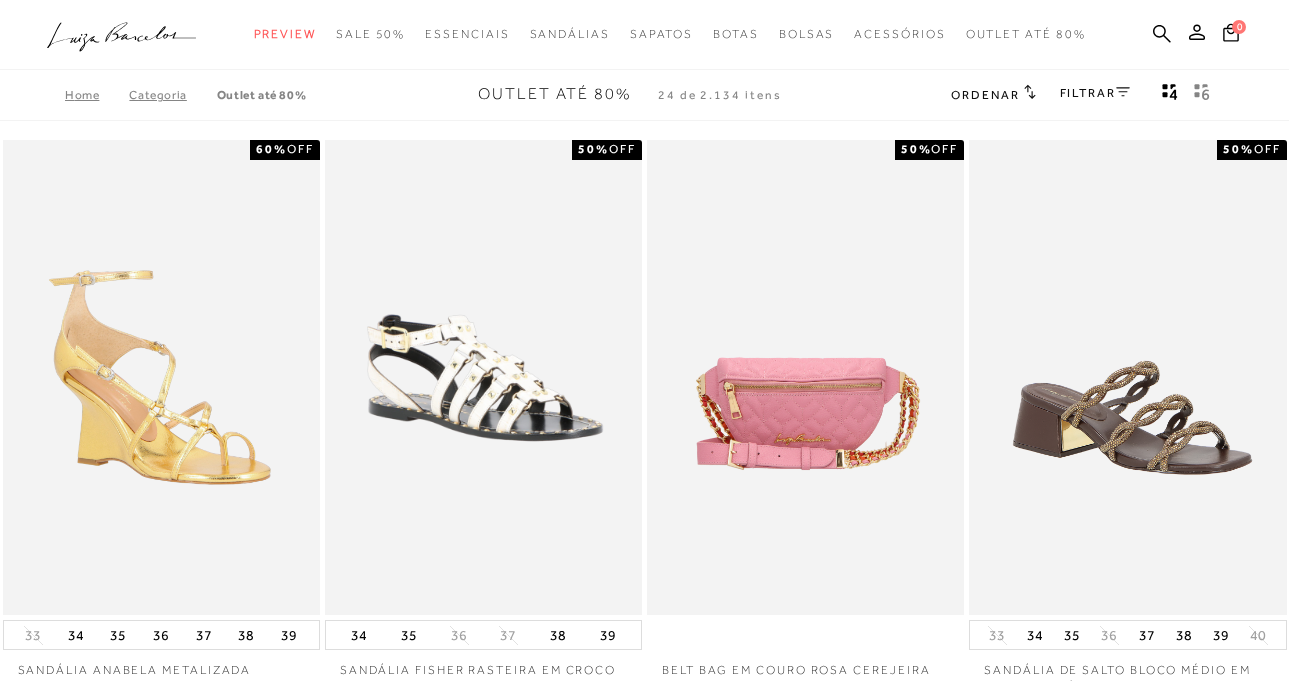 click on "Ordenar" at bounding box center (985, 95) 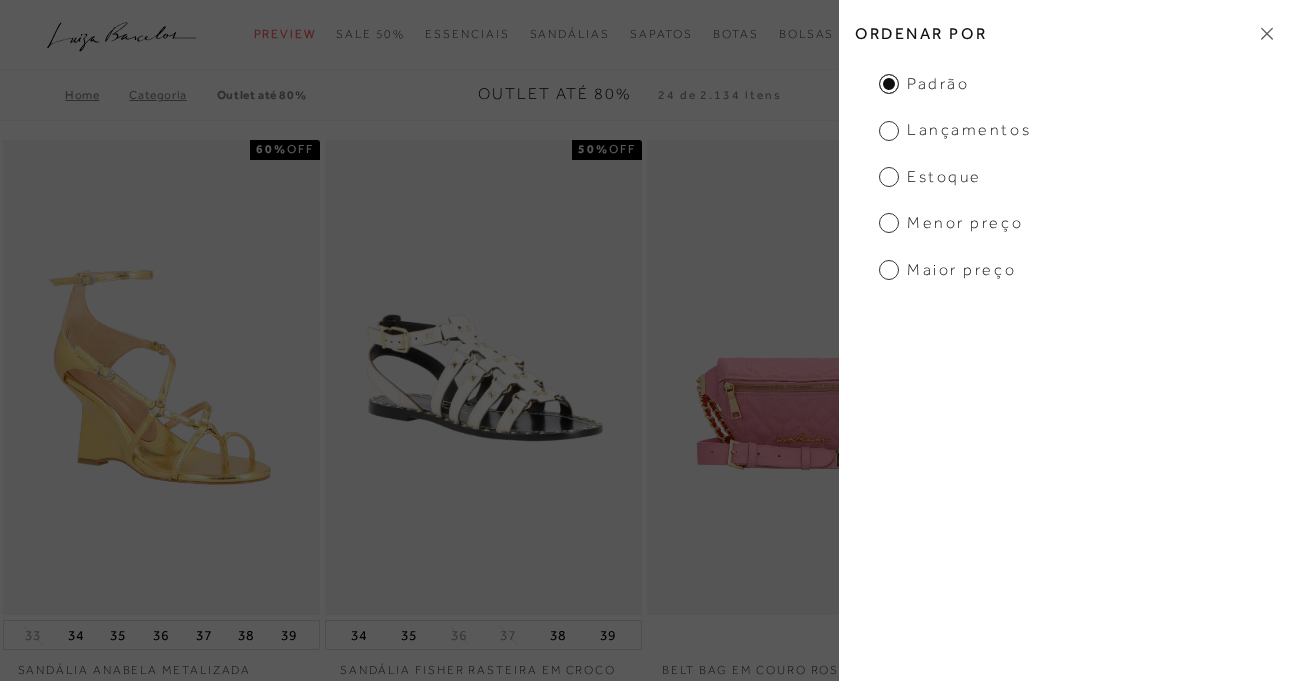 click 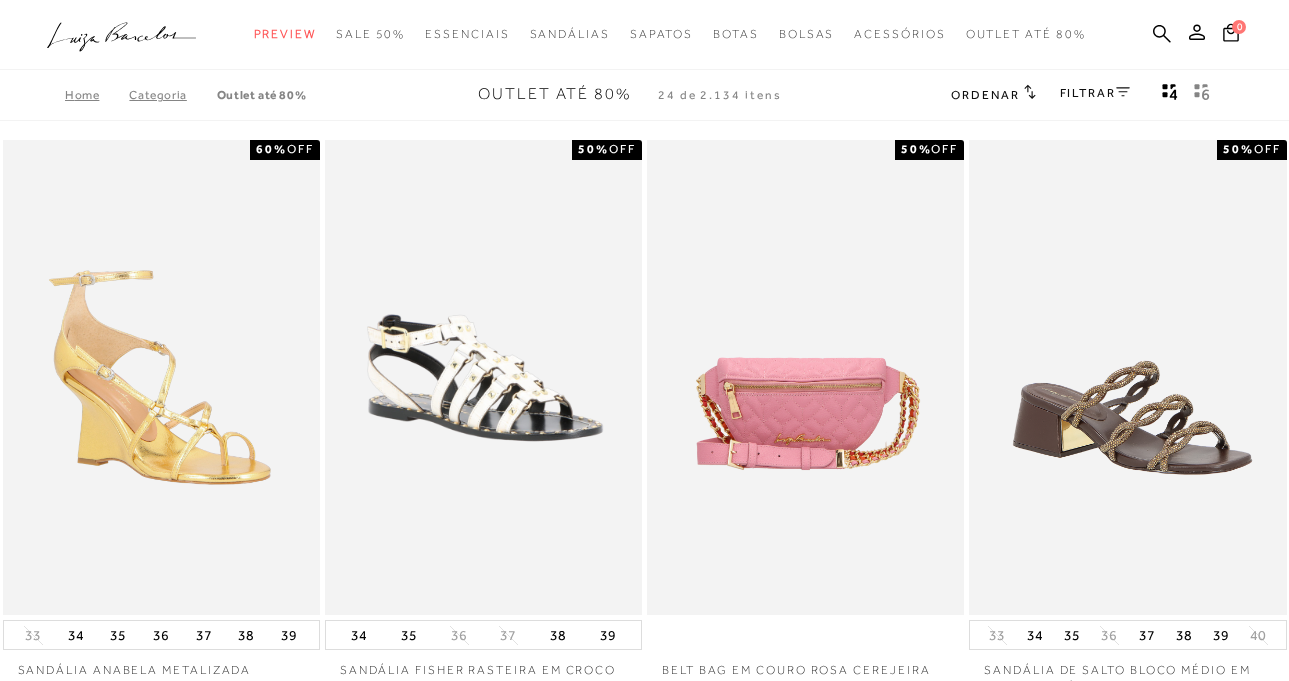 click on "FILTRAR" at bounding box center (1095, 93) 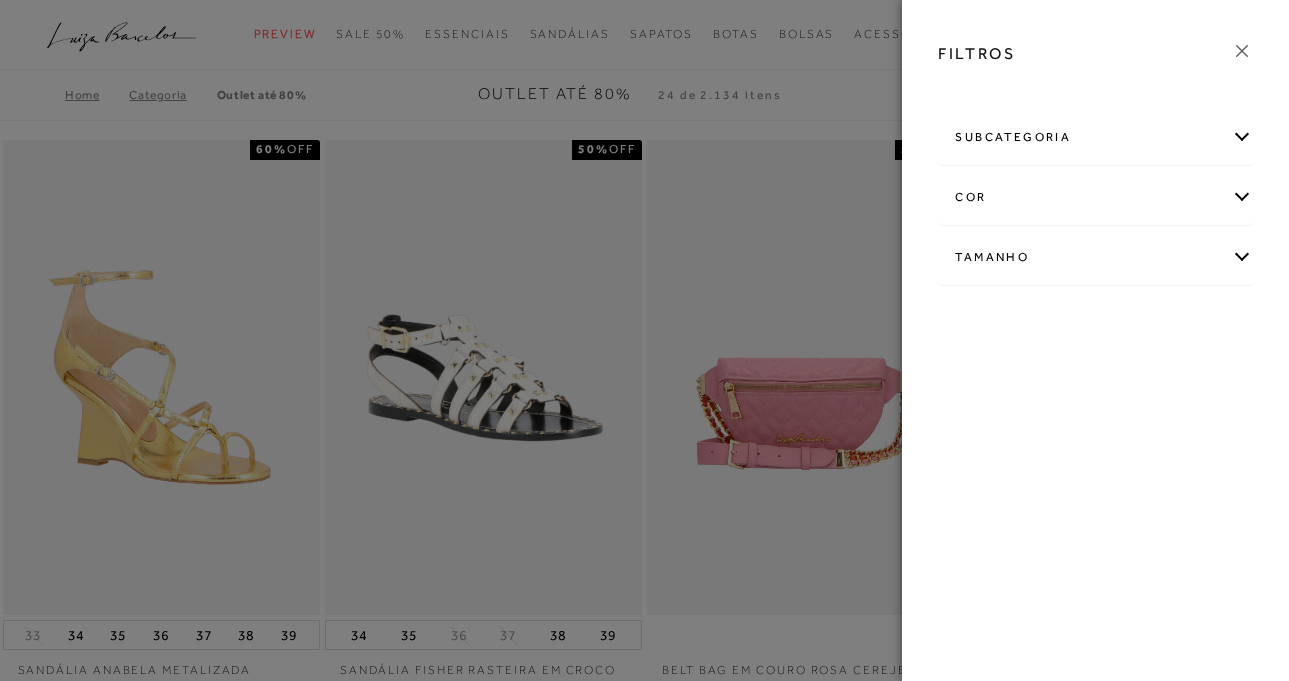 click on "Tamanho" at bounding box center (1095, 257) 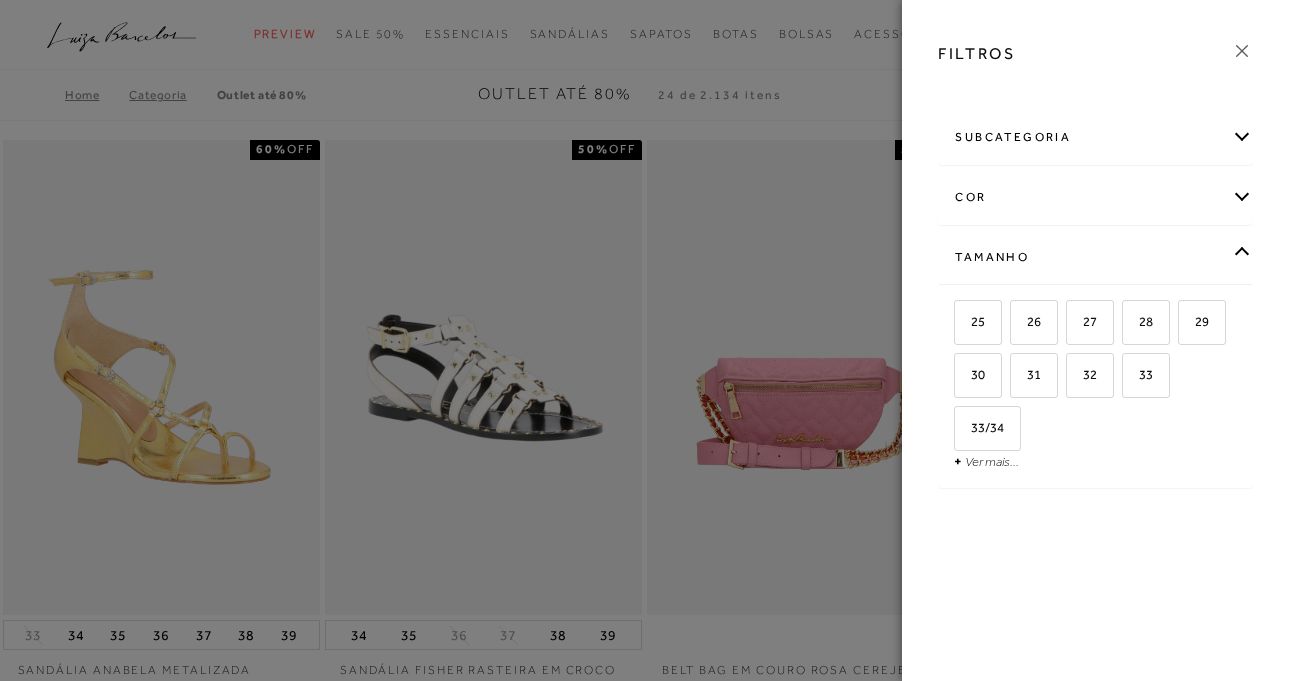 click on "+
Ver mais..." at bounding box center [986, 461] 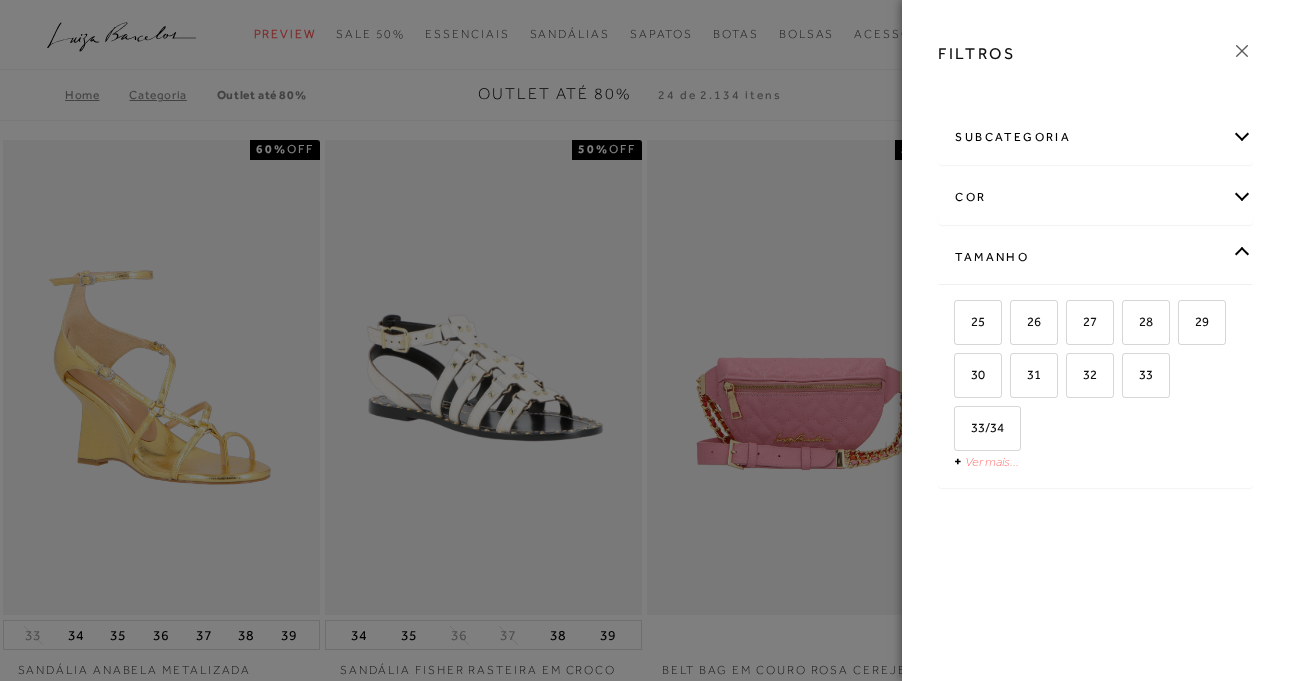 click on "Ver mais..." at bounding box center [992, 461] 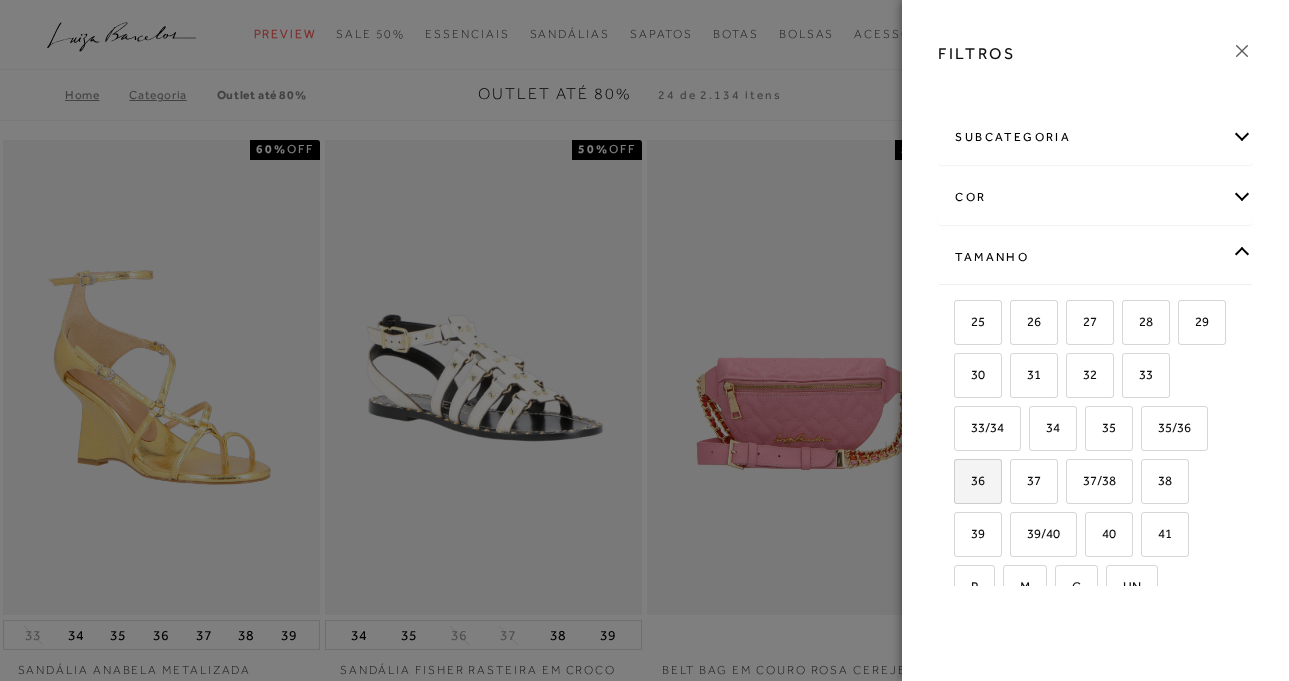 click on "36" at bounding box center [978, 481] 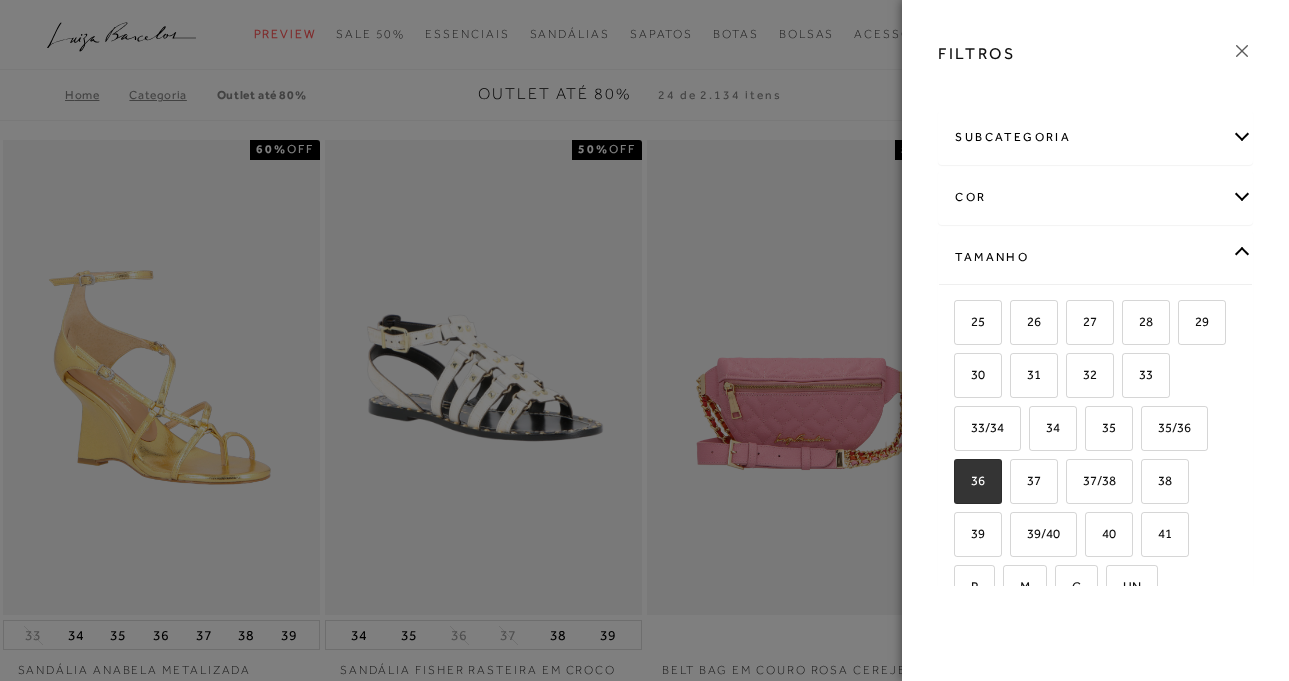 checkbox on "true" 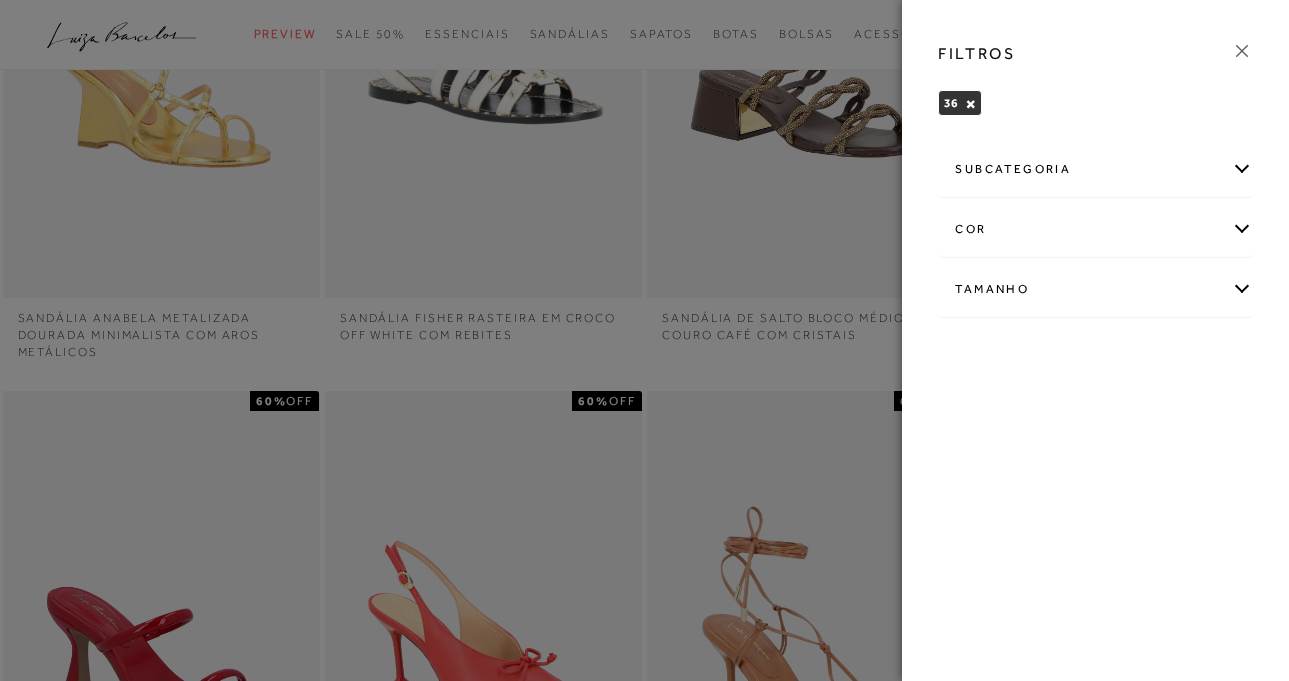 scroll, scrollTop: 100, scrollLeft: 0, axis: vertical 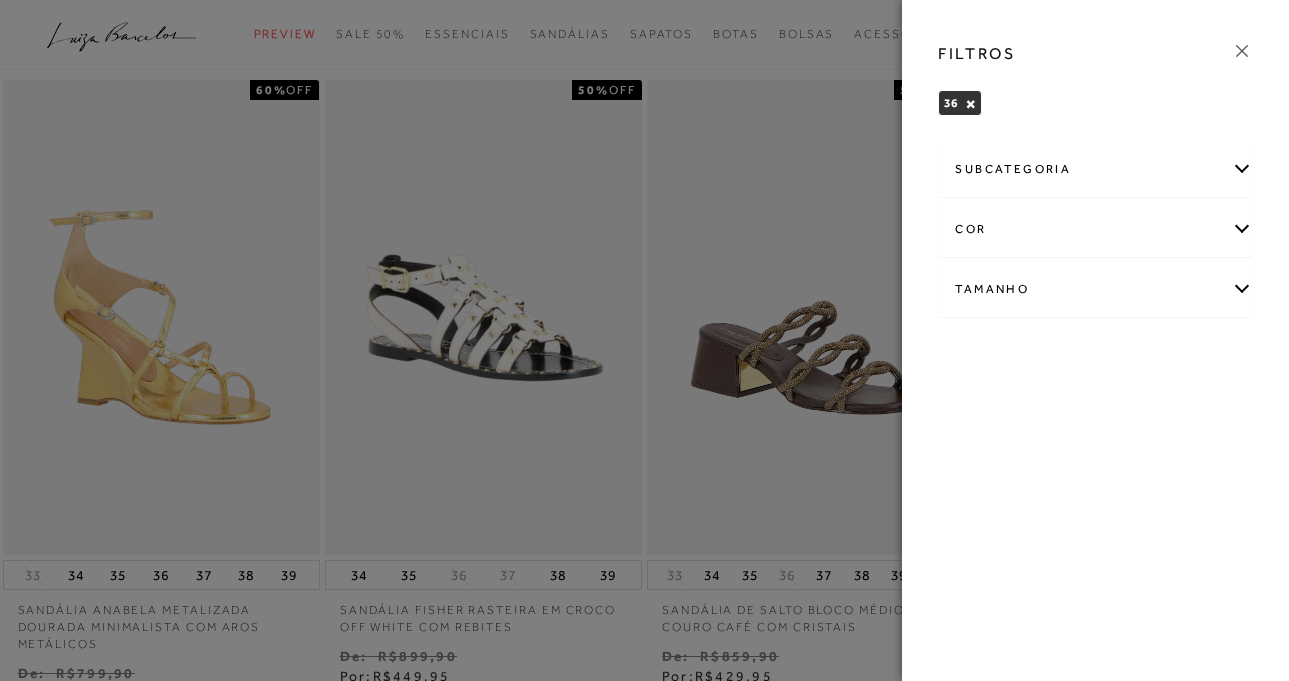 click 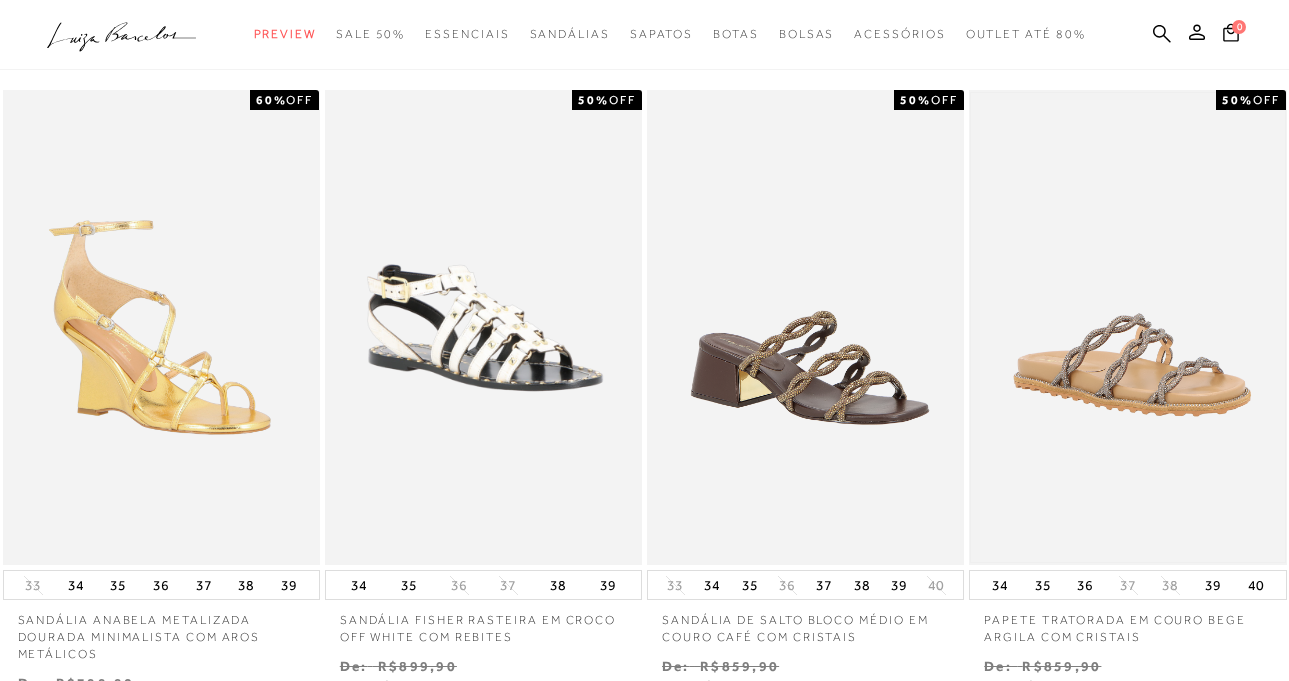 scroll, scrollTop: 0, scrollLeft: 0, axis: both 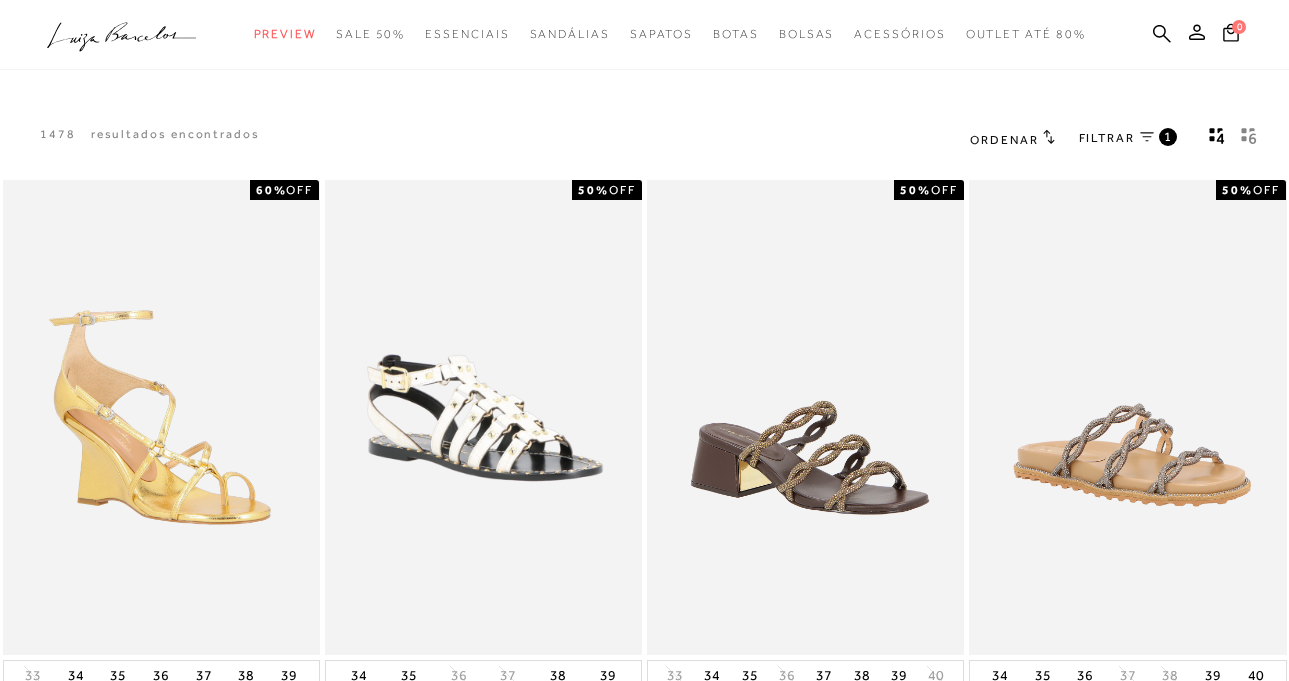 click on "Ordenar" at bounding box center (1004, 140) 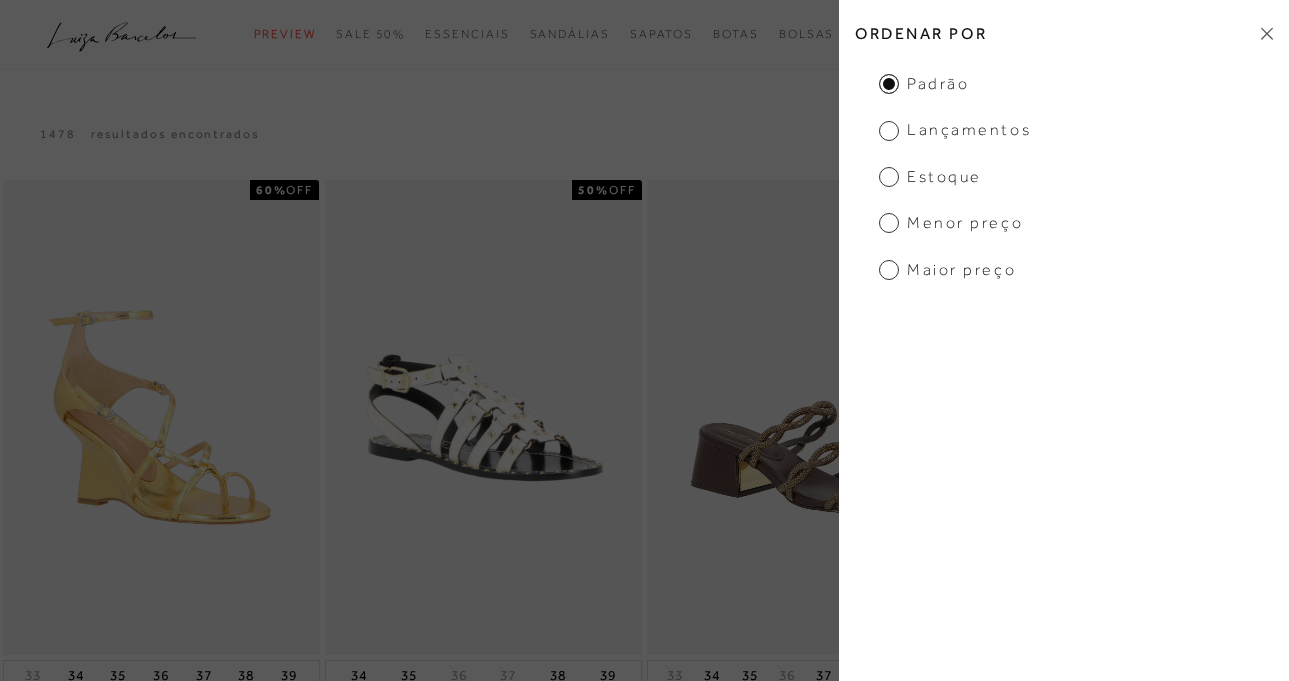 click on "Maior Preço" at bounding box center [947, 270] 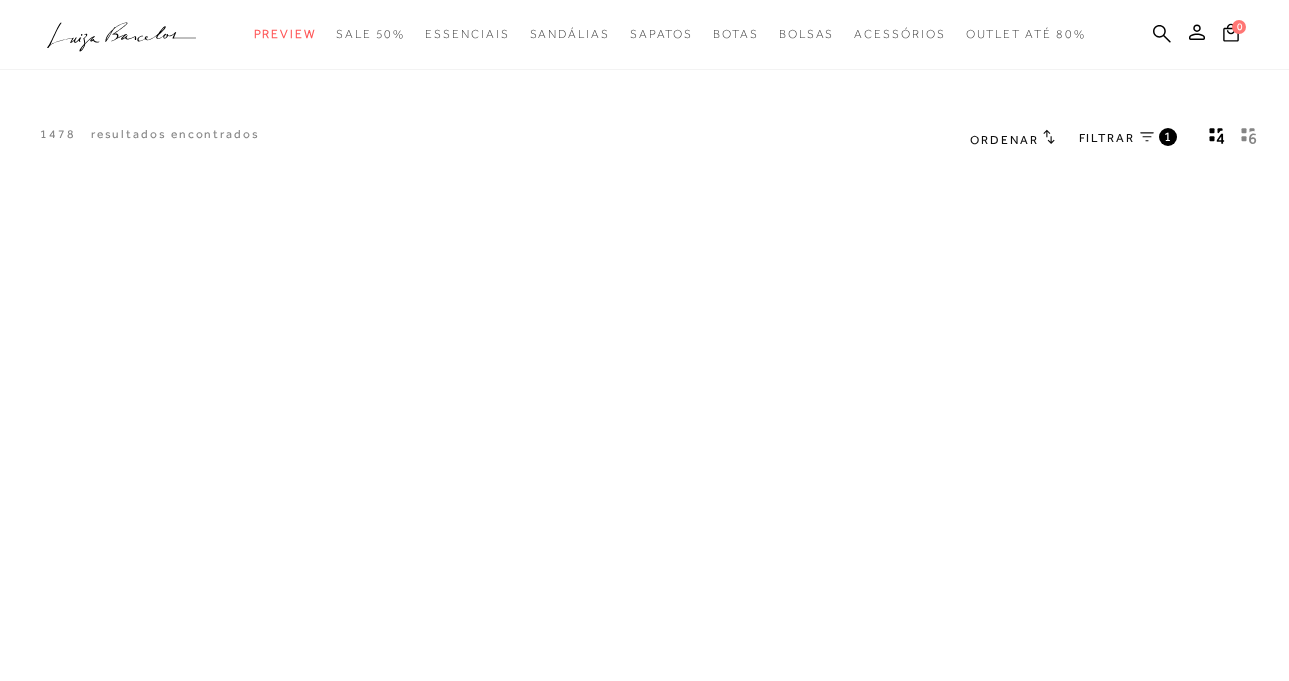 click on "Ordenar" at bounding box center [1004, 140] 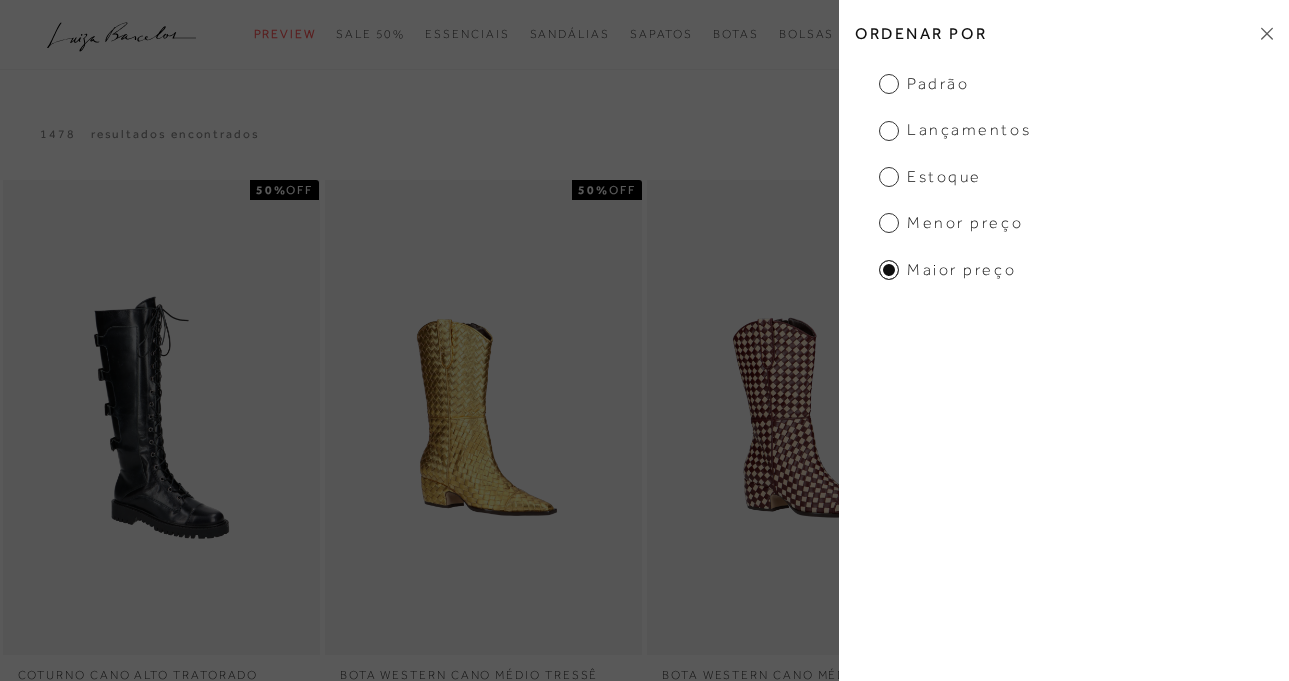 scroll, scrollTop: 0, scrollLeft: 0, axis: both 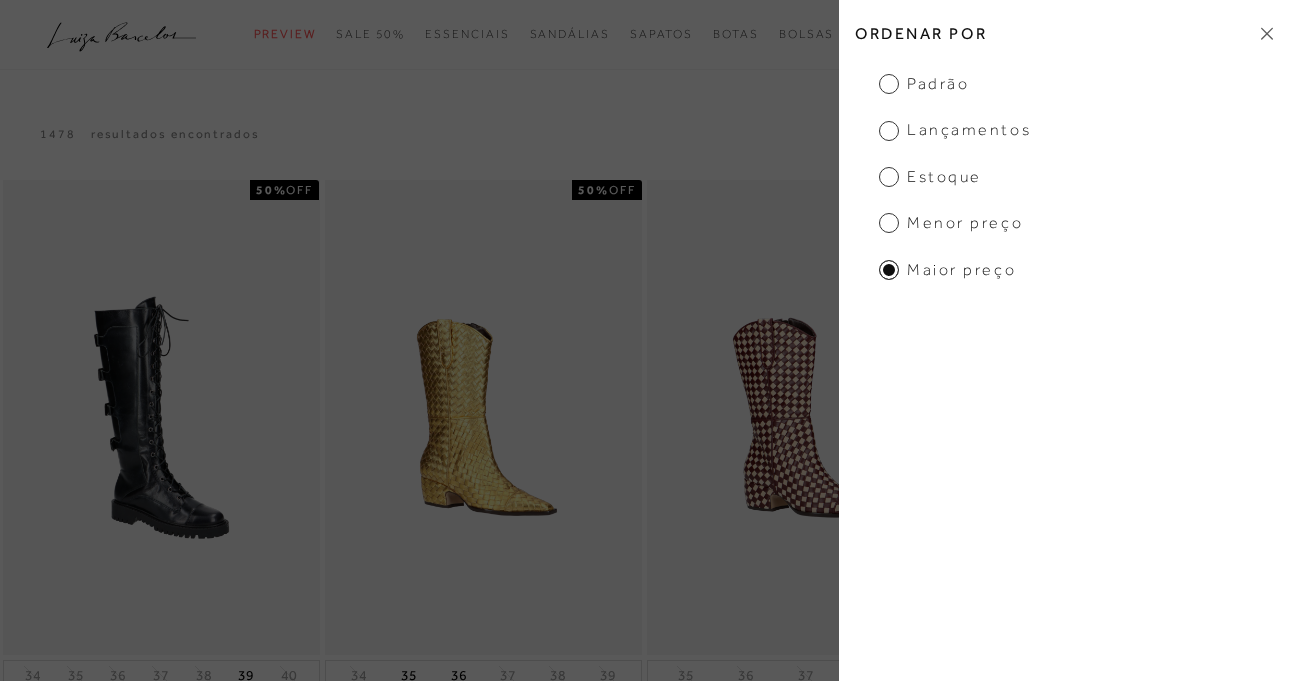 click 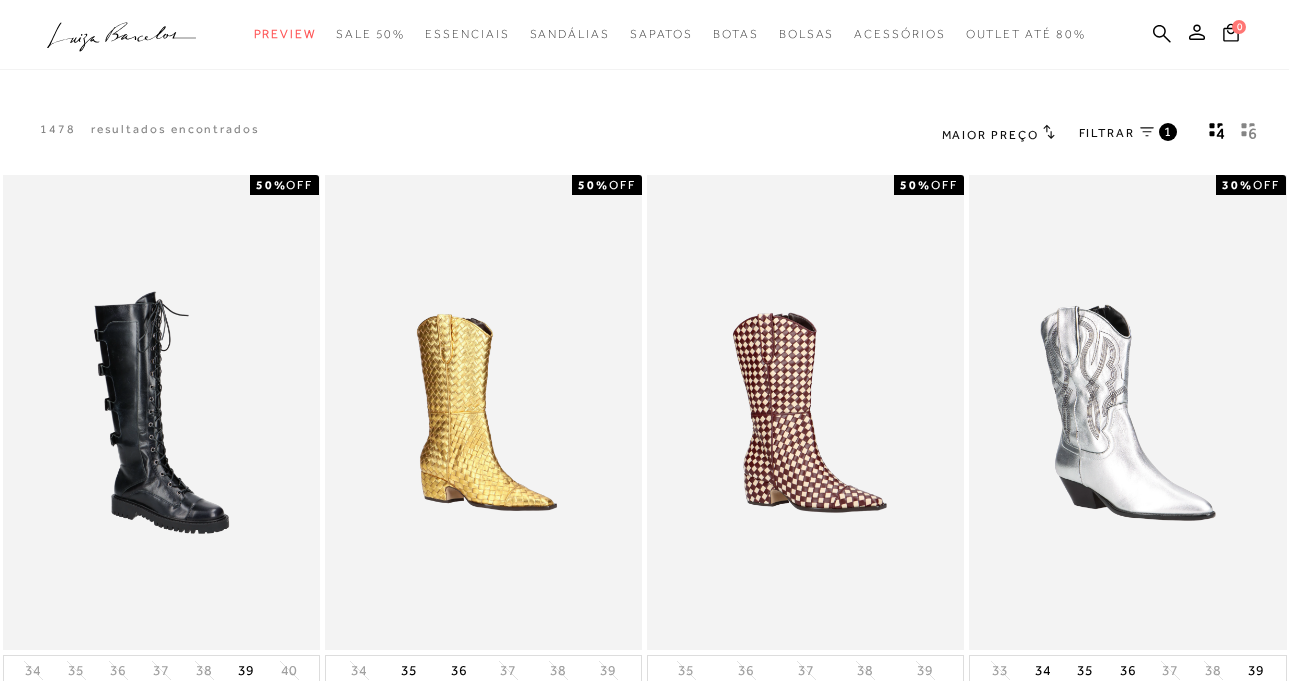 scroll, scrollTop: 0, scrollLeft: 0, axis: both 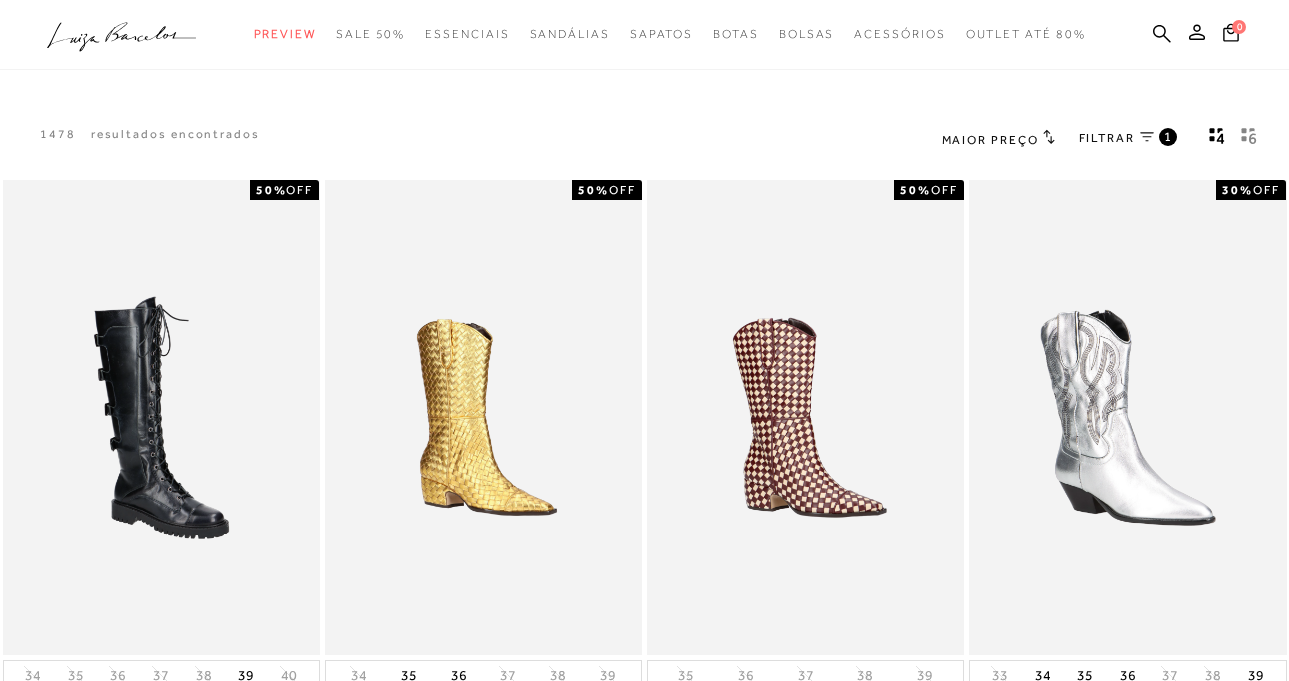click on "Maior Preço
Ordenar por
1" at bounding box center (1104, 139) 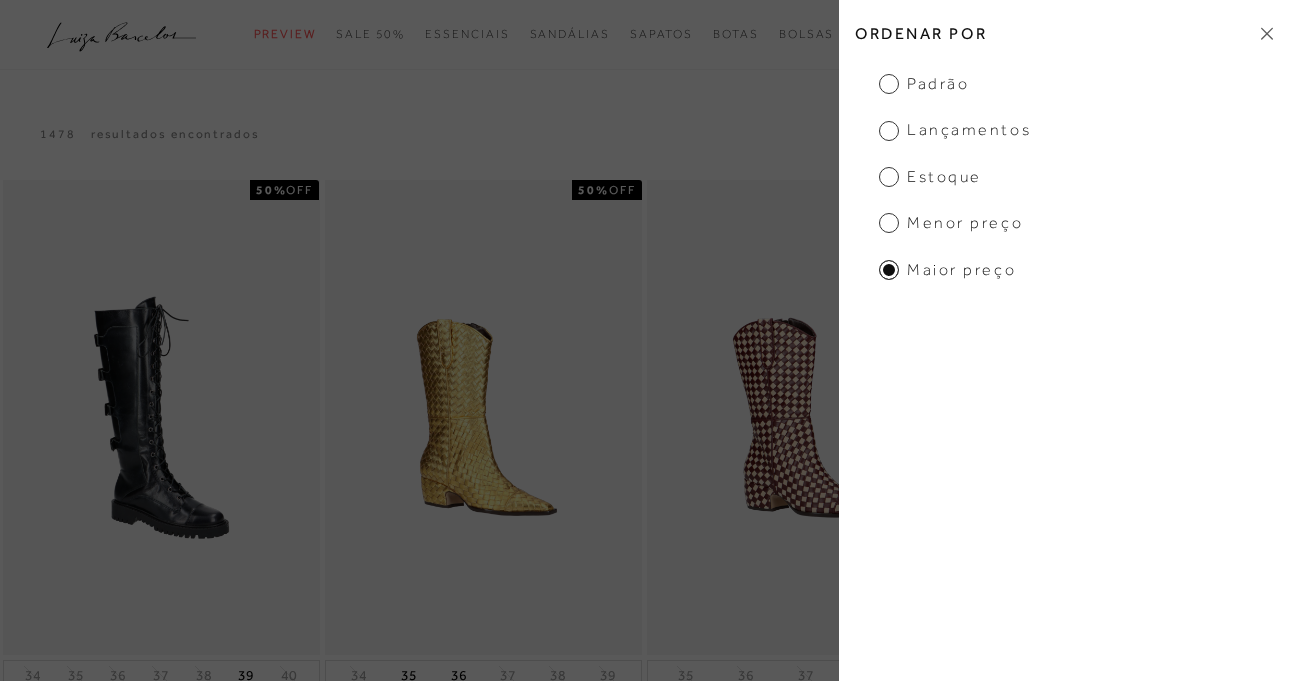 click on "Menor Preço" at bounding box center [951, 223] 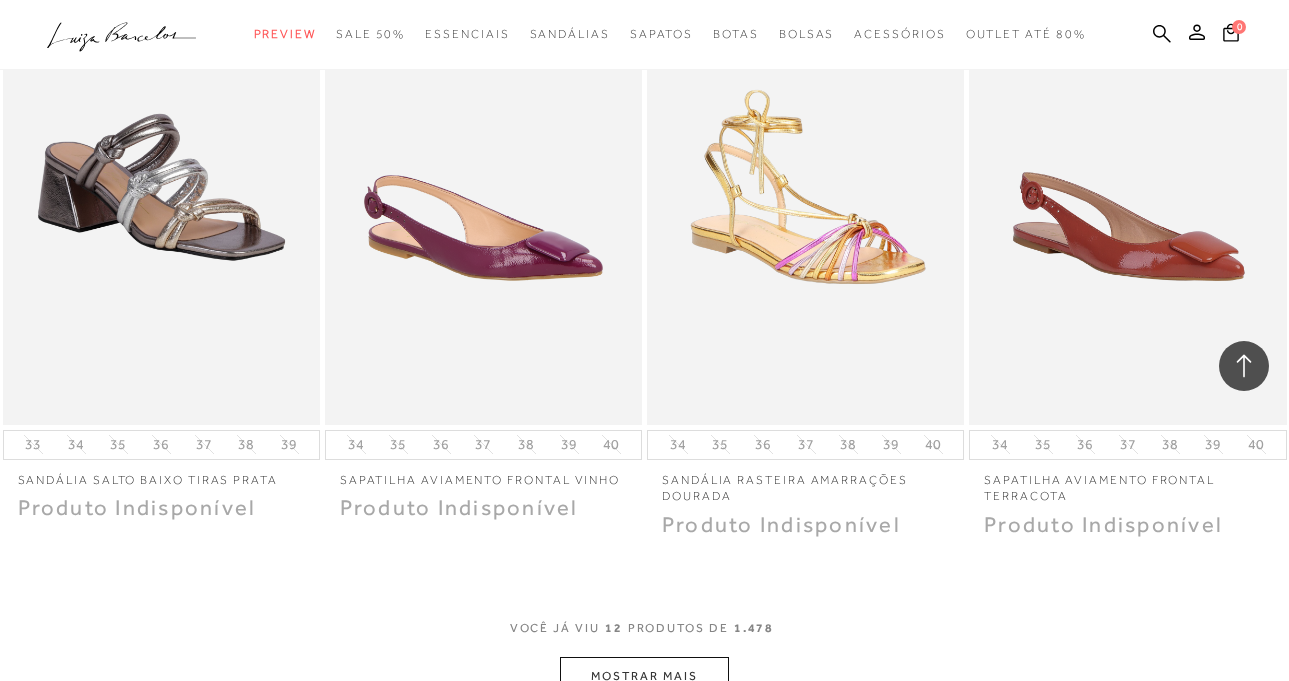 scroll, scrollTop: 1500, scrollLeft: 0, axis: vertical 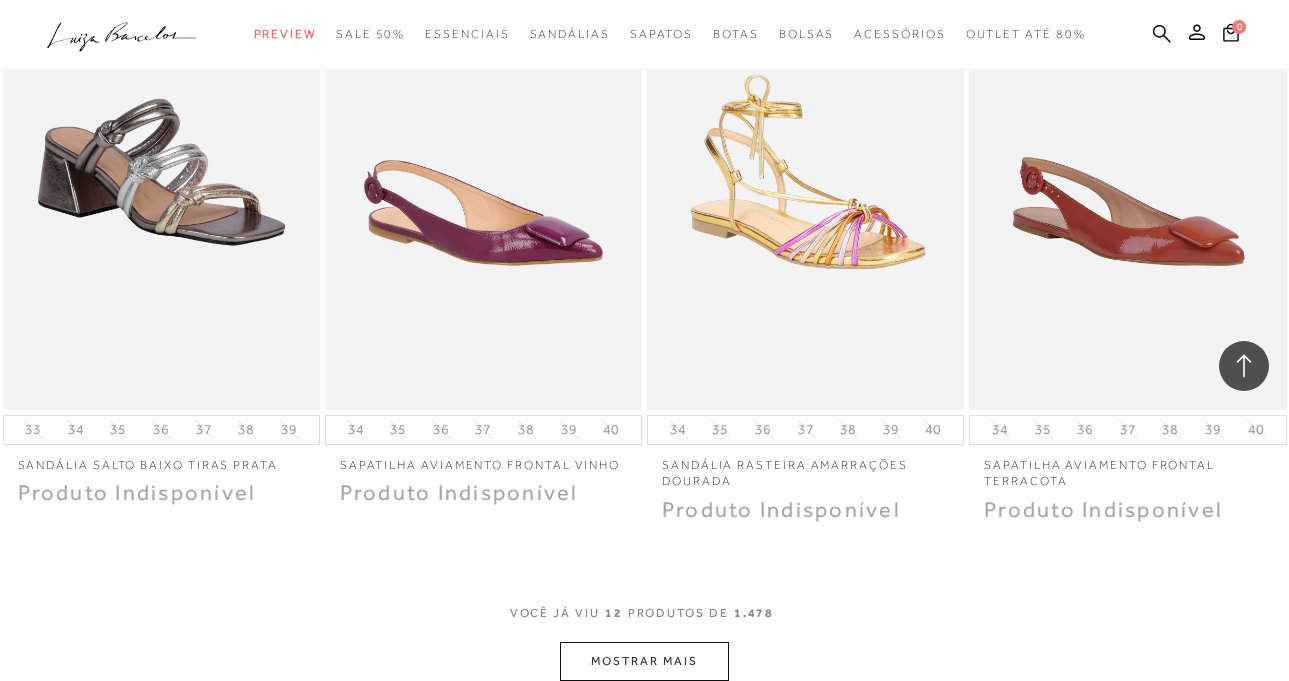 click on "MOSTRAR MAIS" at bounding box center [644, 661] 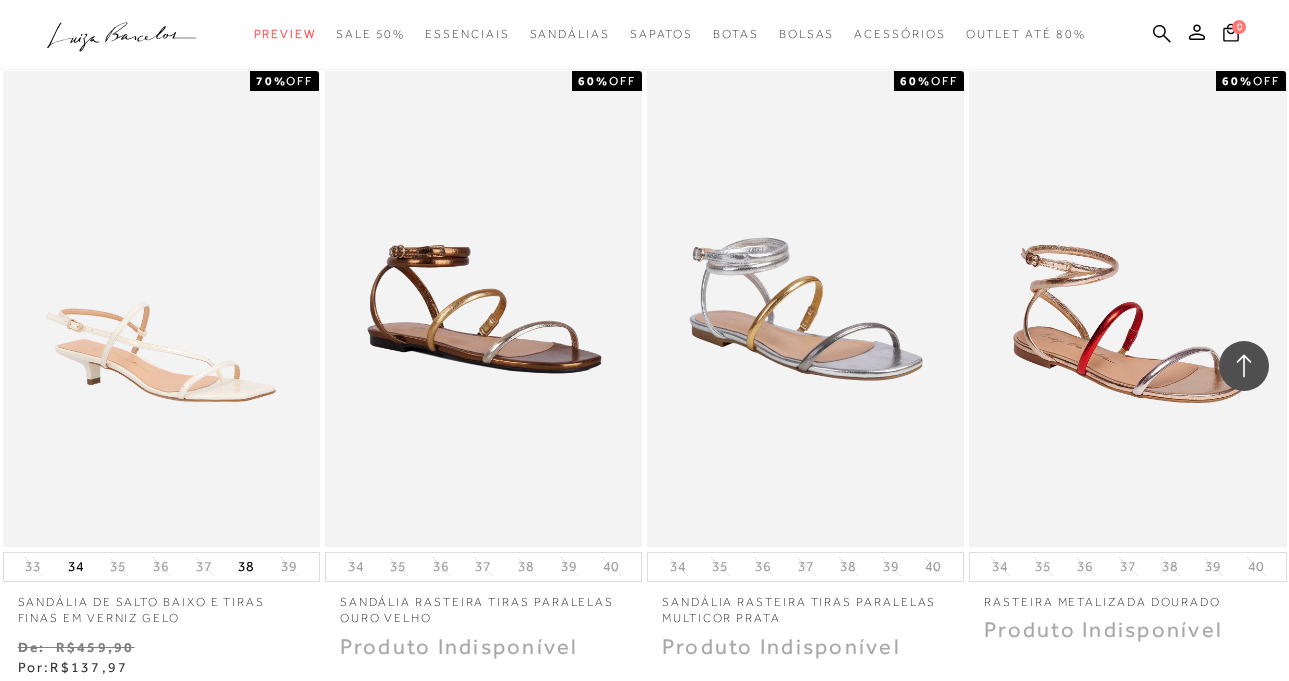 scroll, scrollTop: 3500, scrollLeft: 0, axis: vertical 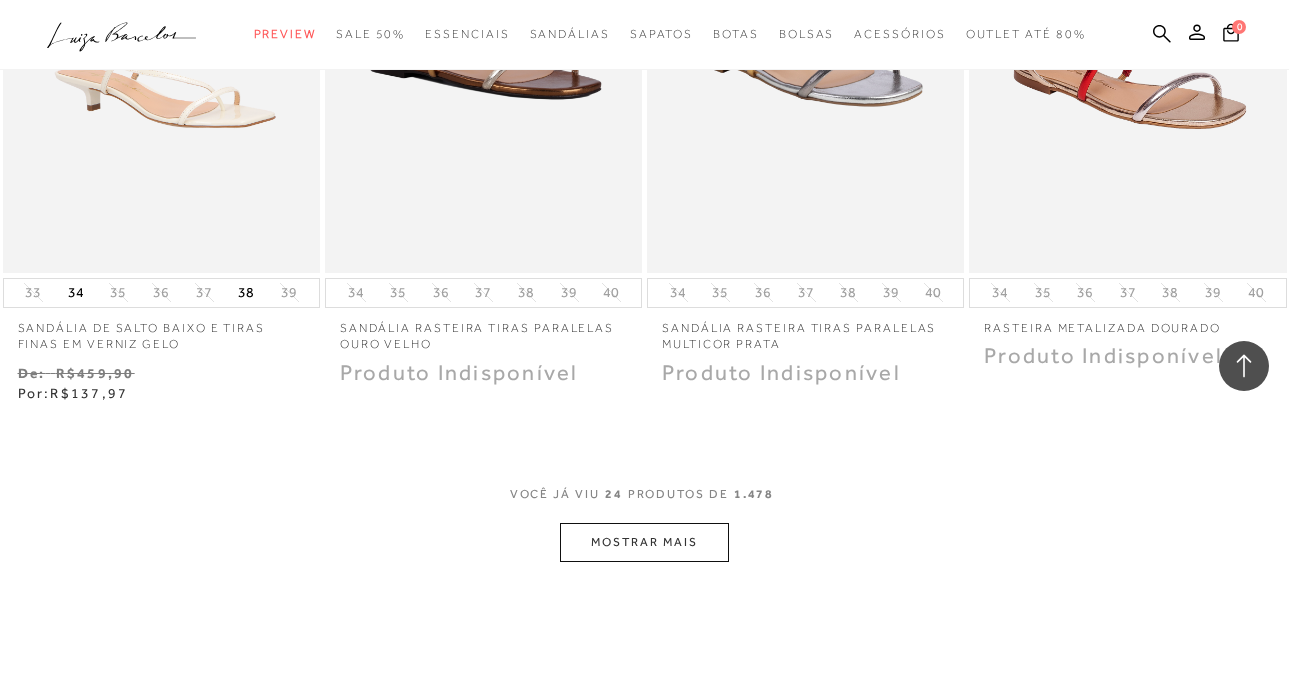 click on "MOSTRAR MAIS" at bounding box center [644, 542] 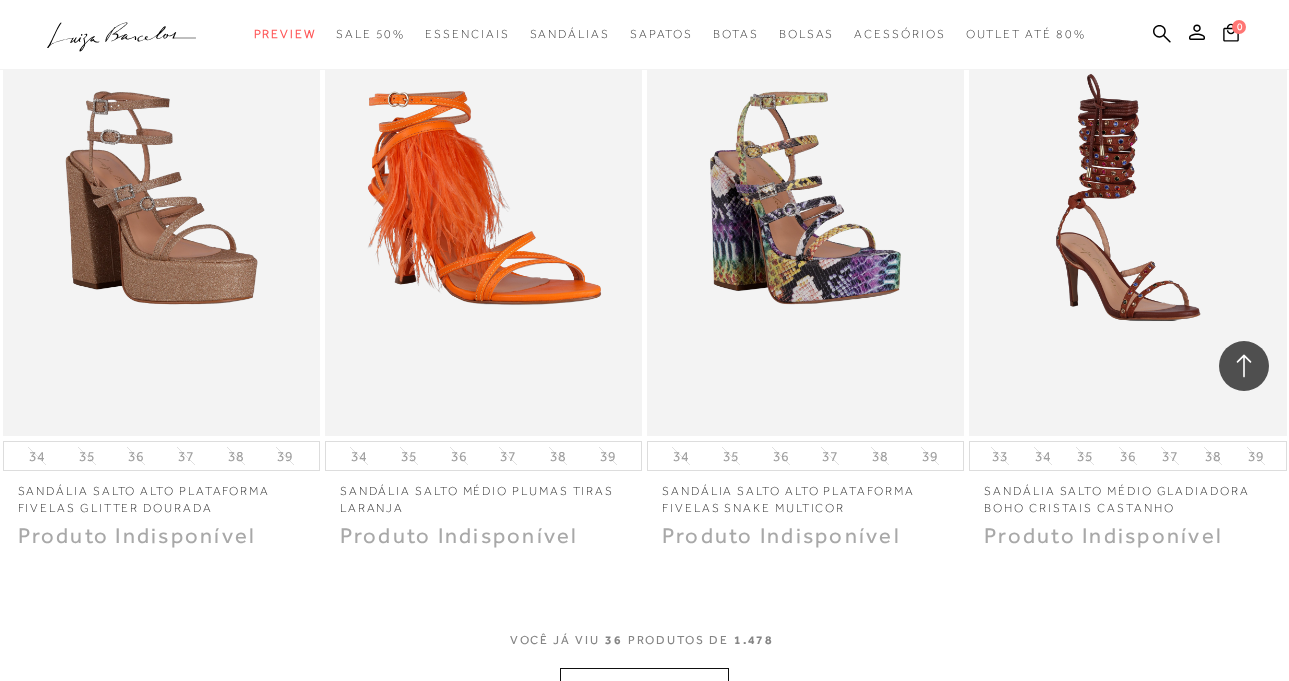 scroll, scrollTop: 5300, scrollLeft: 0, axis: vertical 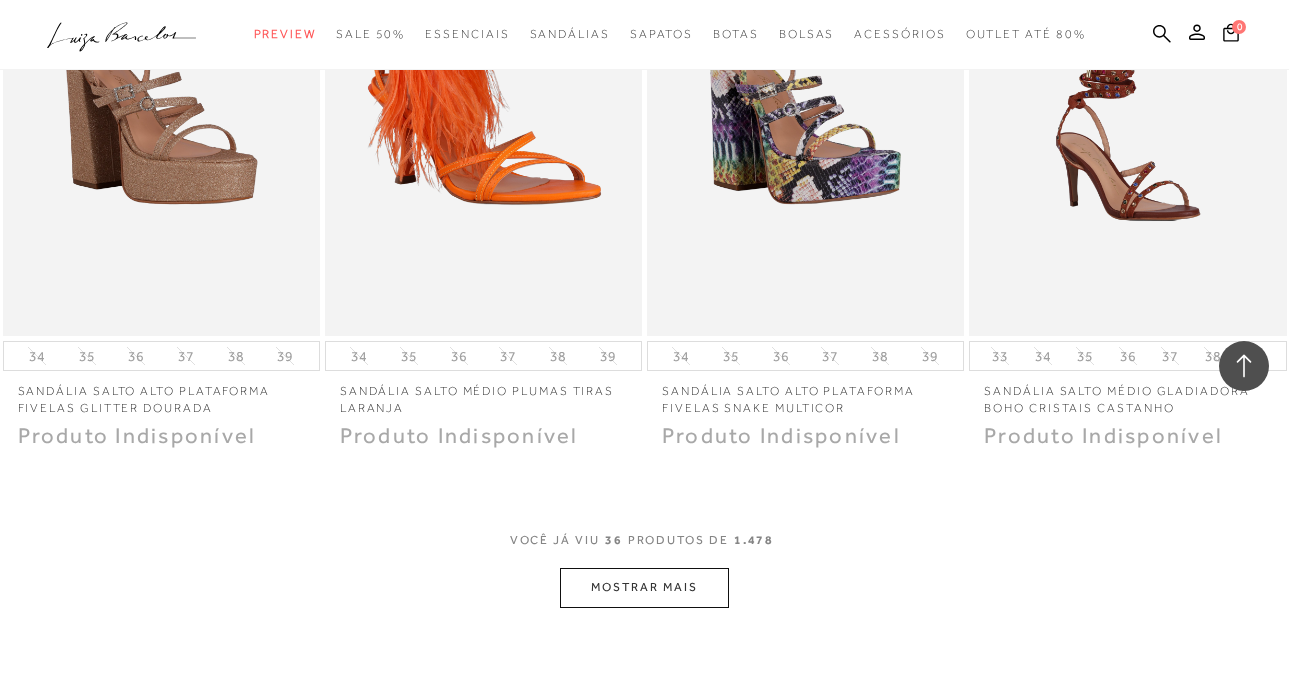 click on "MOSTRAR MAIS" at bounding box center (644, 587) 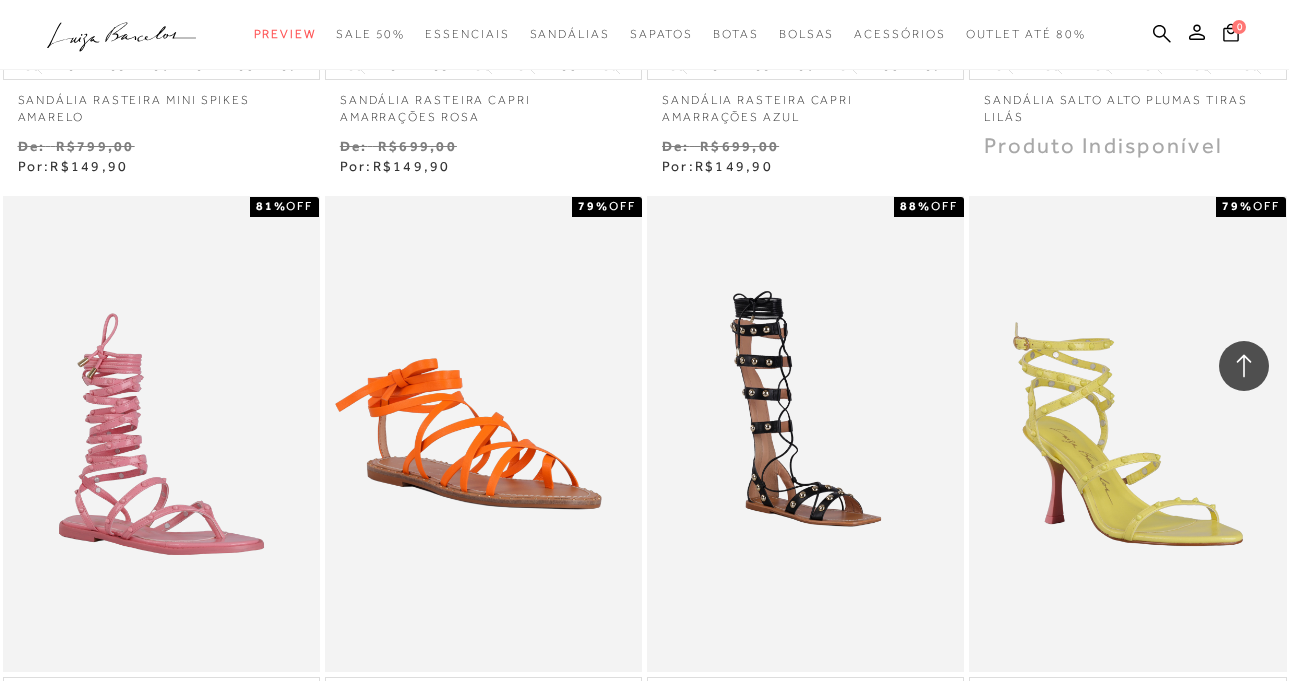 scroll, scrollTop: 6500, scrollLeft: 0, axis: vertical 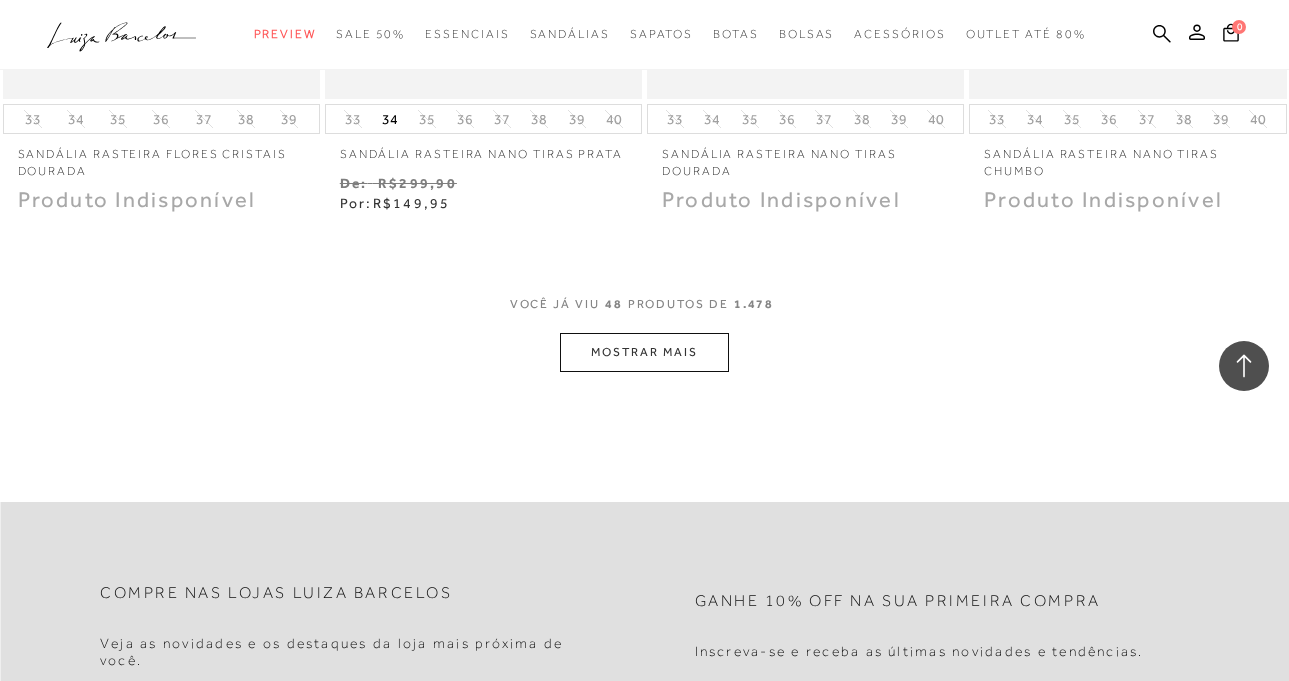 click on "MOSTRAR MAIS" at bounding box center (644, 352) 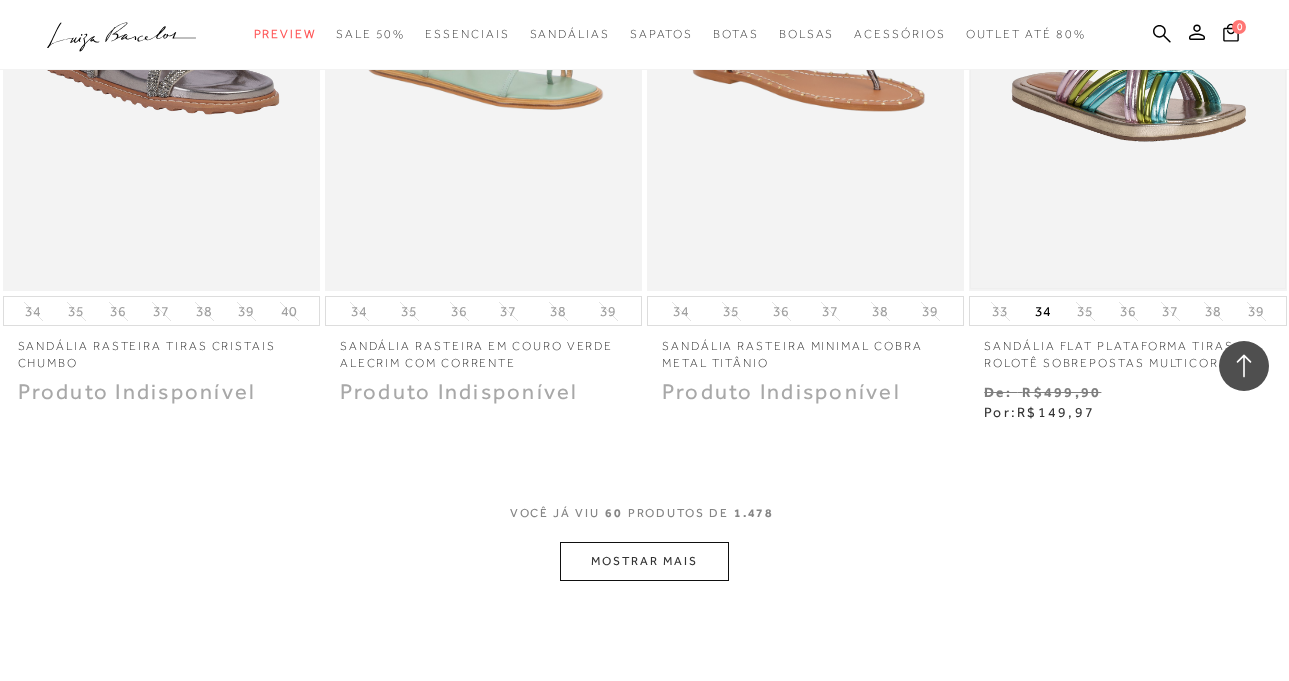 scroll, scrollTop: 9100, scrollLeft: 0, axis: vertical 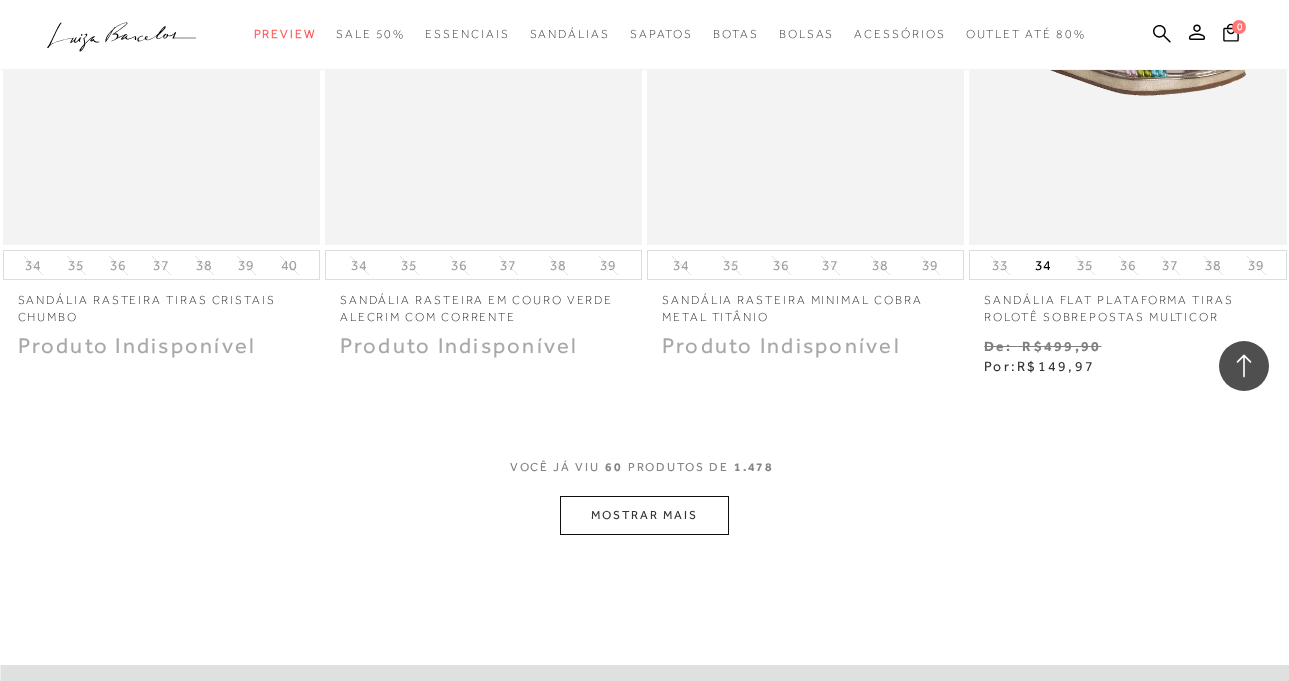 click on "MOSTRAR MAIS" at bounding box center (644, 515) 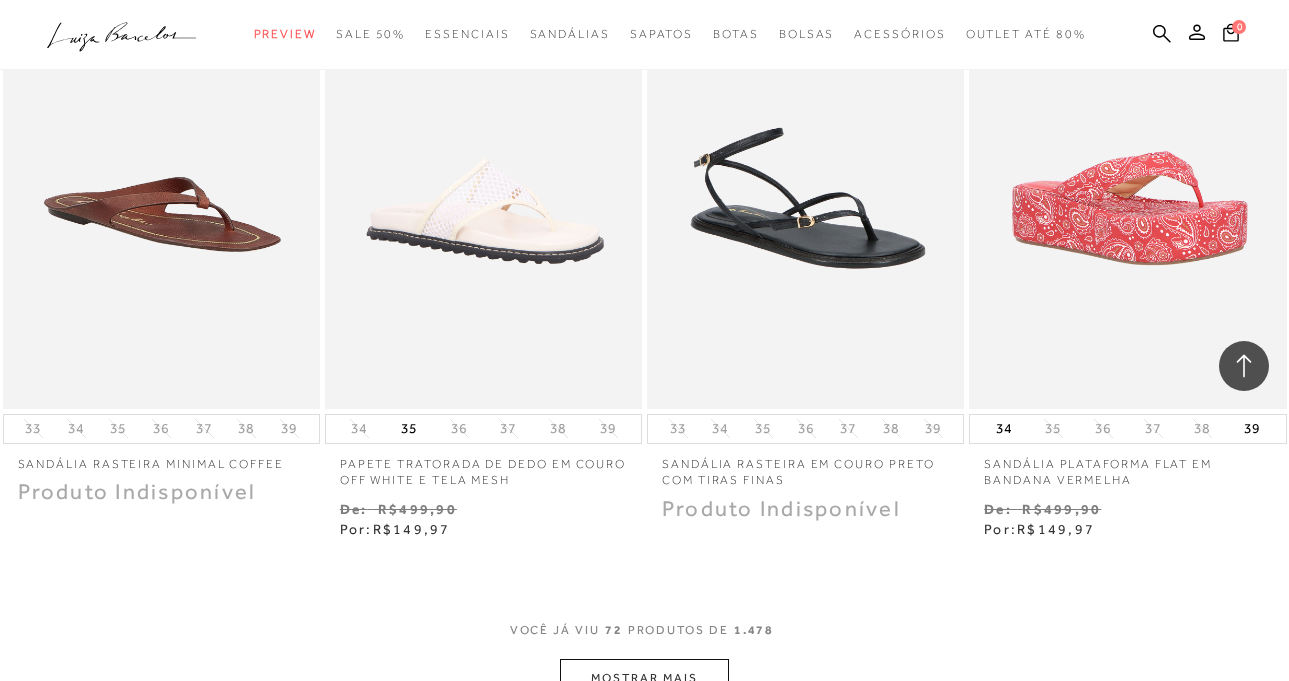 scroll, scrollTop: 10900, scrollLeft: 0, axis: vertical 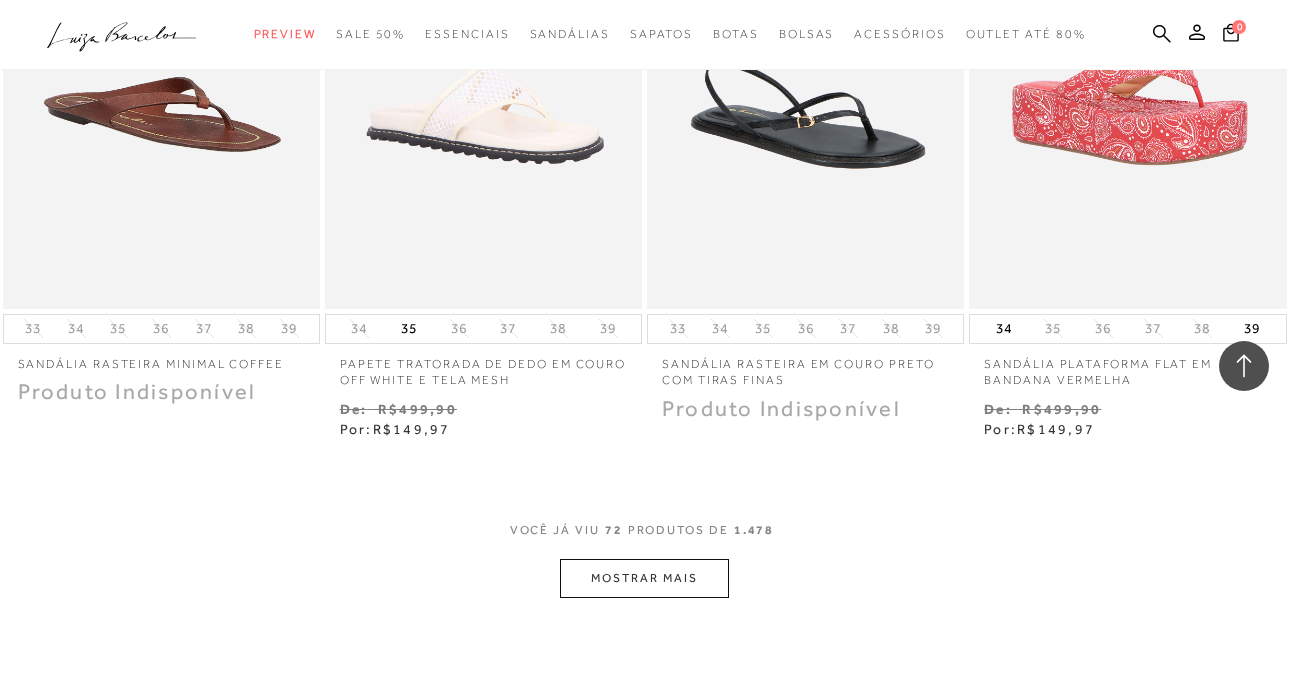 click on "MOSTRAR MAIS" at bounding box center (644, 578) 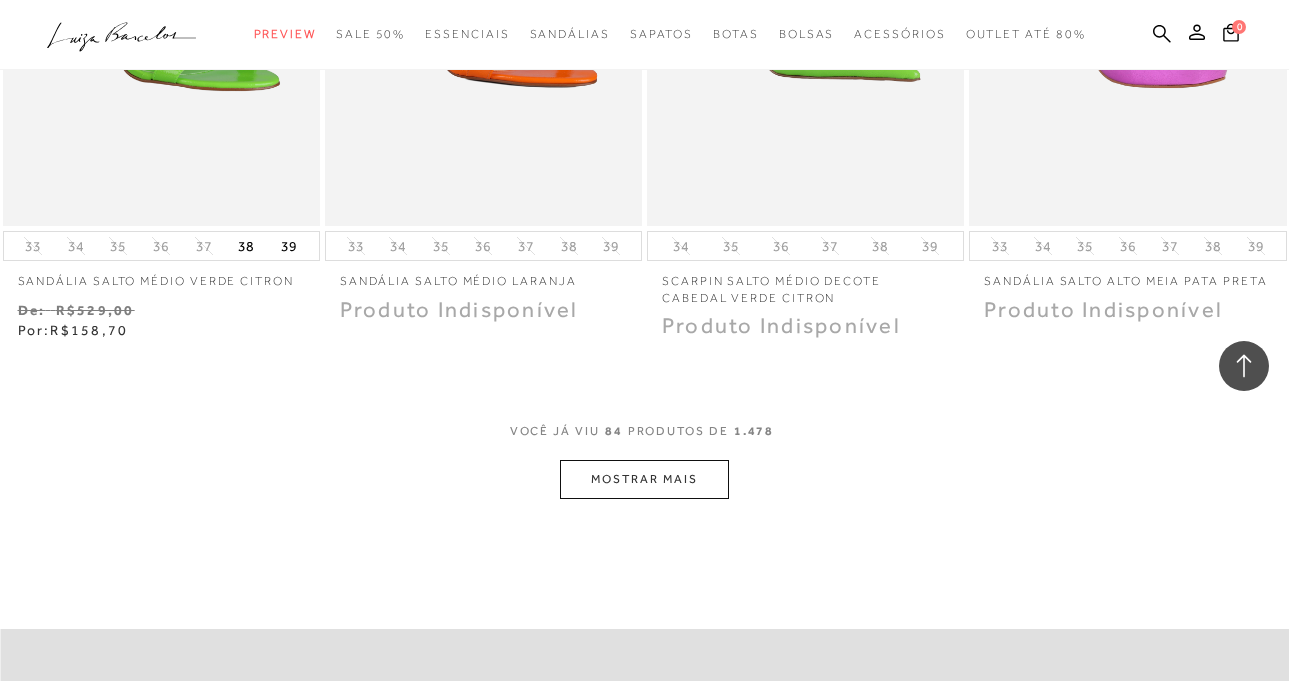 scroll, scrollTop: 12900, scrollLeft: 0, axis: vertical 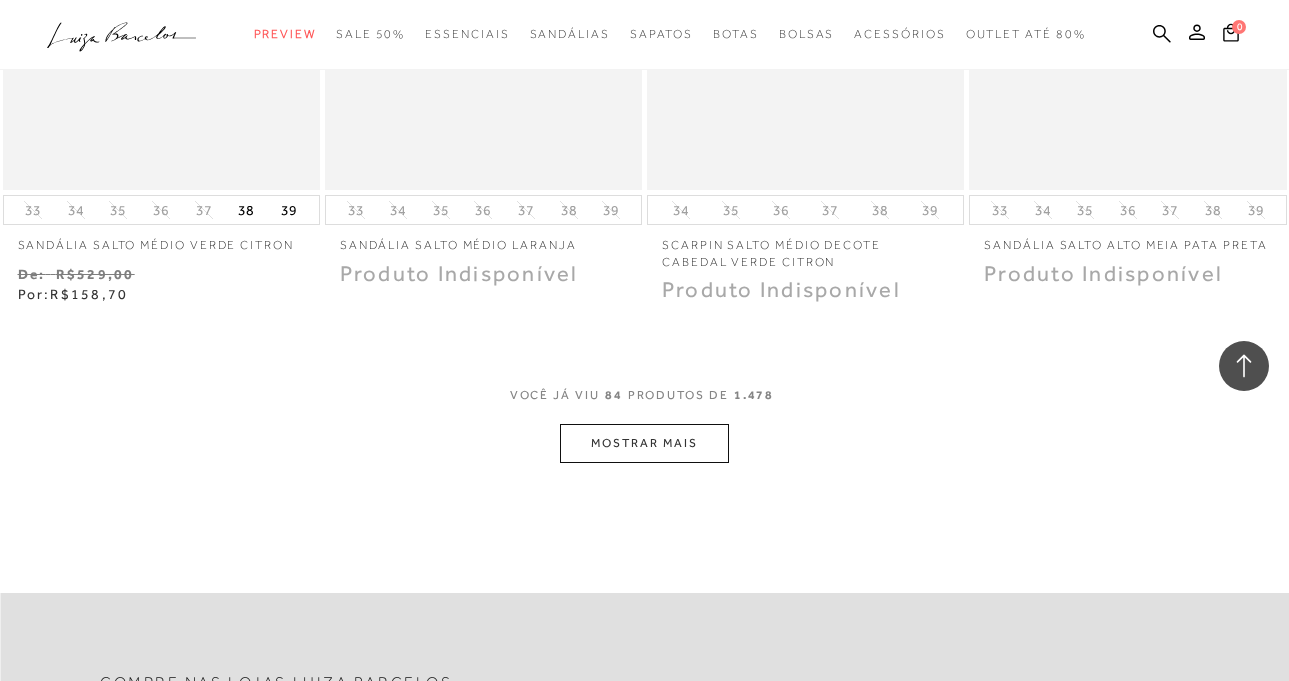 click on "MOSTRAR MAIS" at bounding box center (644, 443) 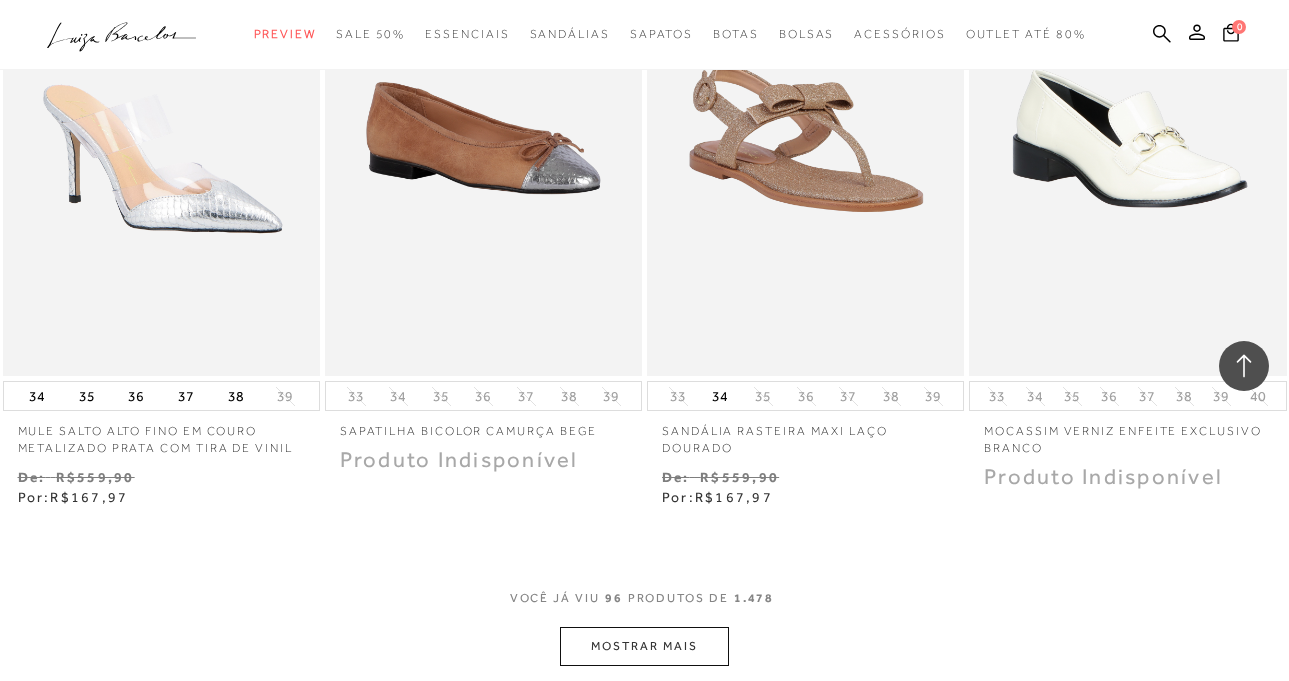 scroll, scrollTop: 14600, scrollLeft: 0, axis: vertical 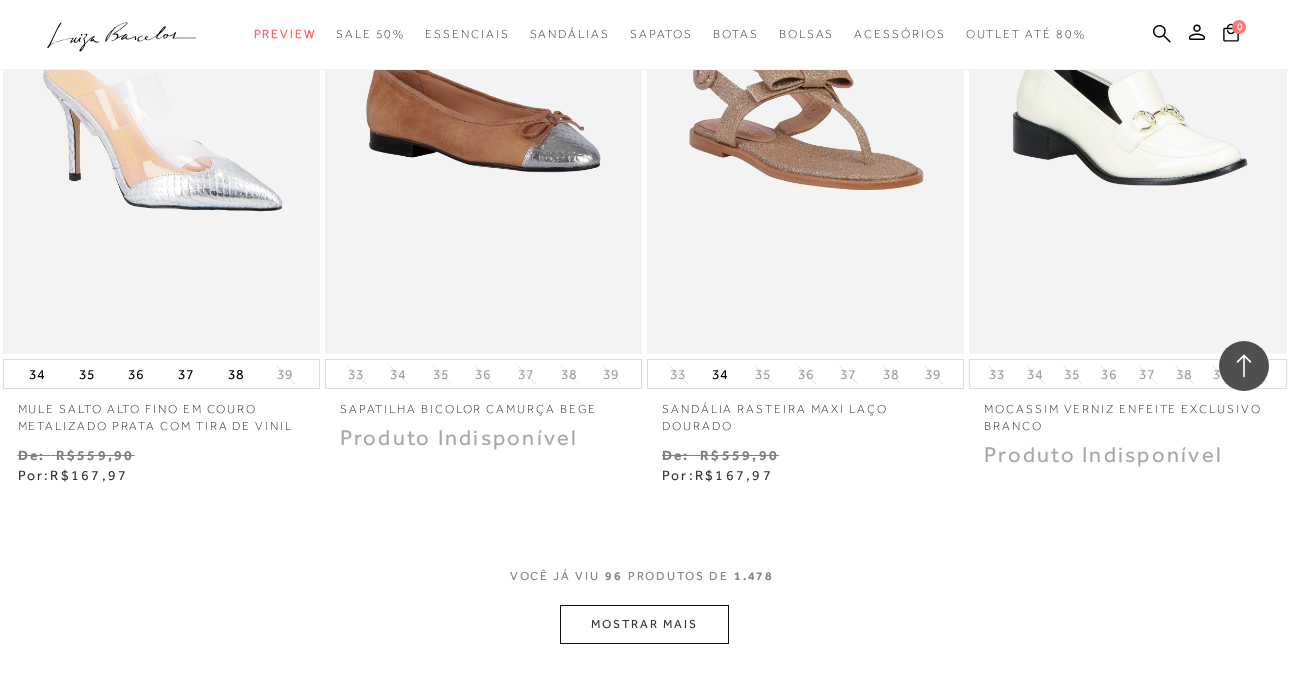 click on "MOSTRAR MAIS" at bounding box center (644, 624) 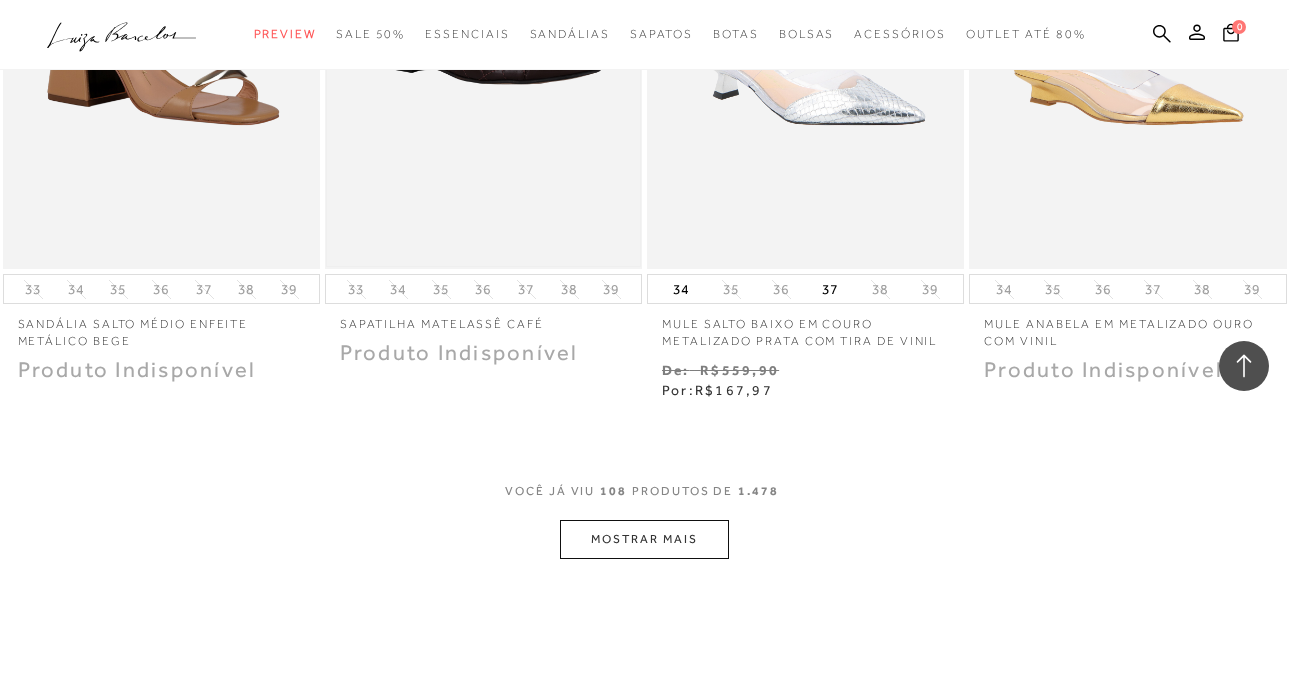 scroll, scrollTop: 16600, scrollLeft: 0, axis: vertical 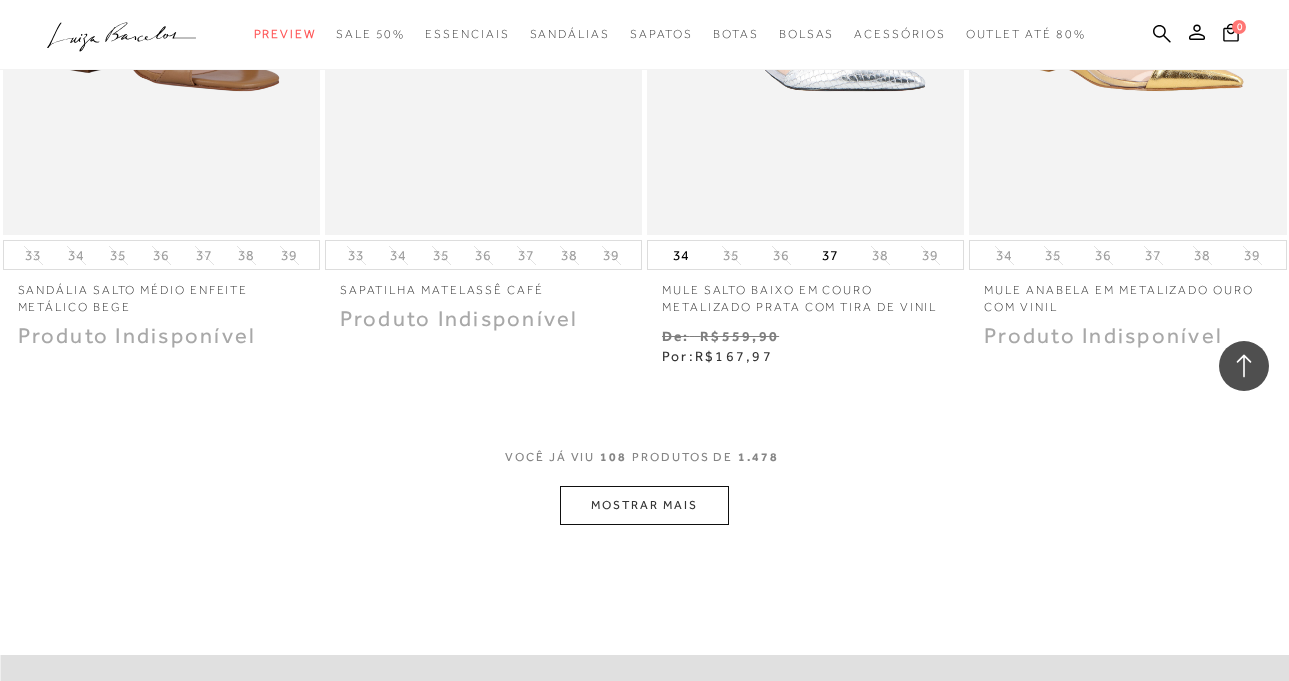 click on "MOSTRAR MAIS" at bounding box center (644, 505) 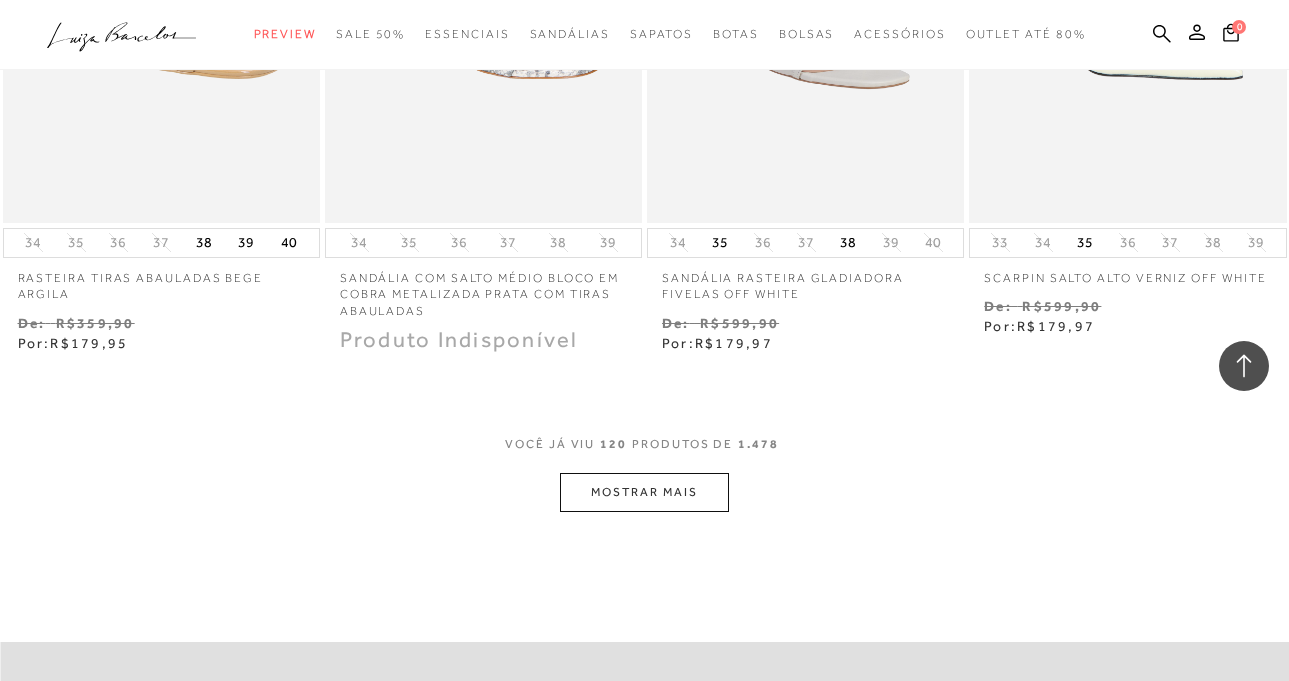 scroll, scrollTop: 18500, scrollLeft: 0, axis: vertical 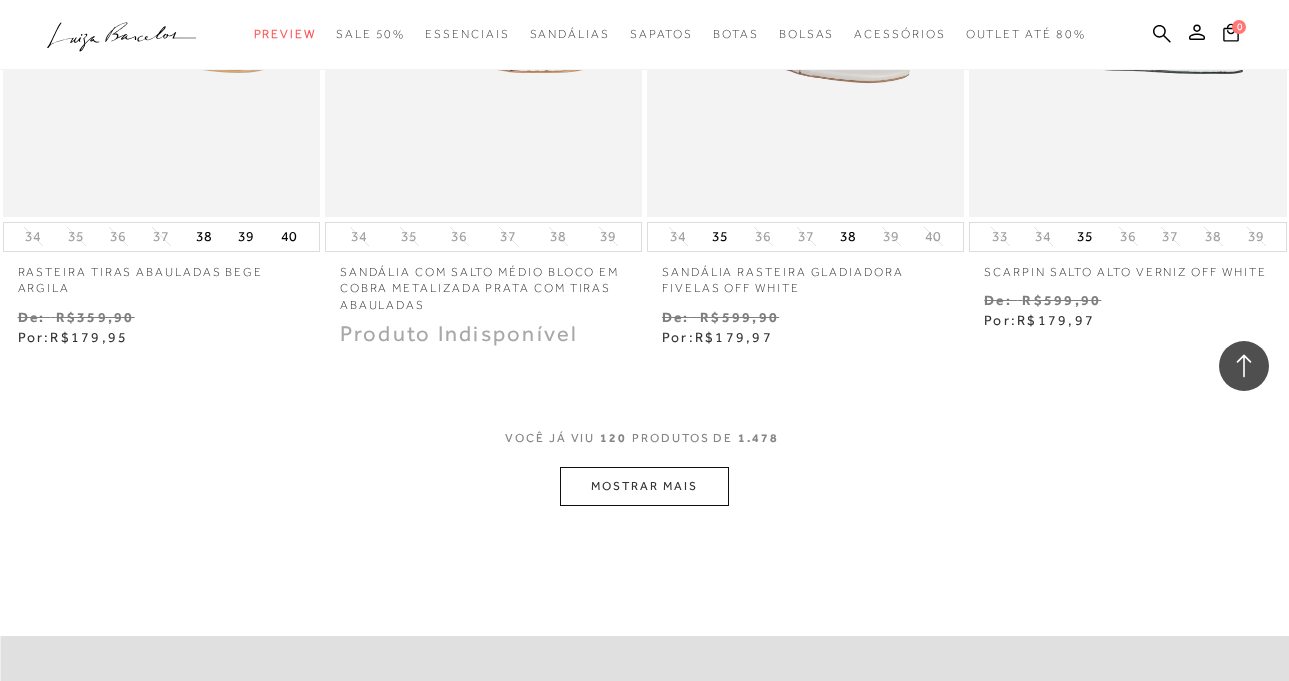 click on "MOSTRAR MAIS" at bounding box center [644, 486] 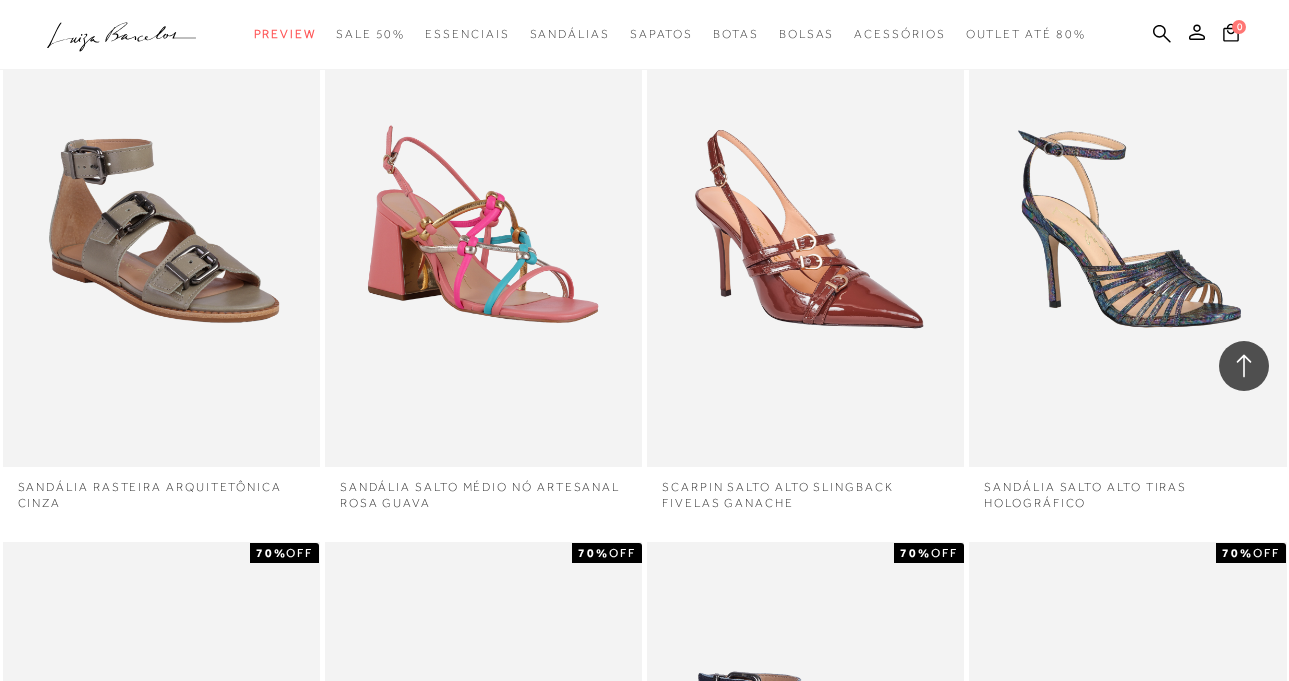 scroll, scrollTop: 18900, scrollLeft: 0, axis: vertical 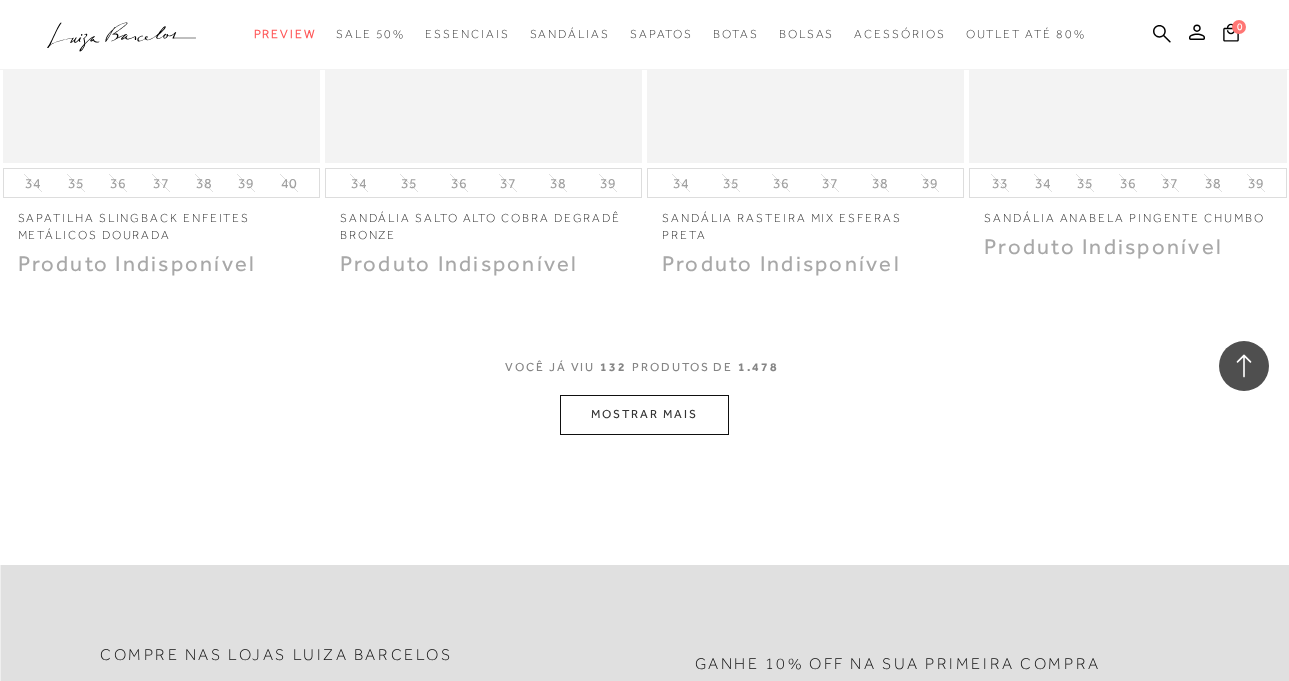 click 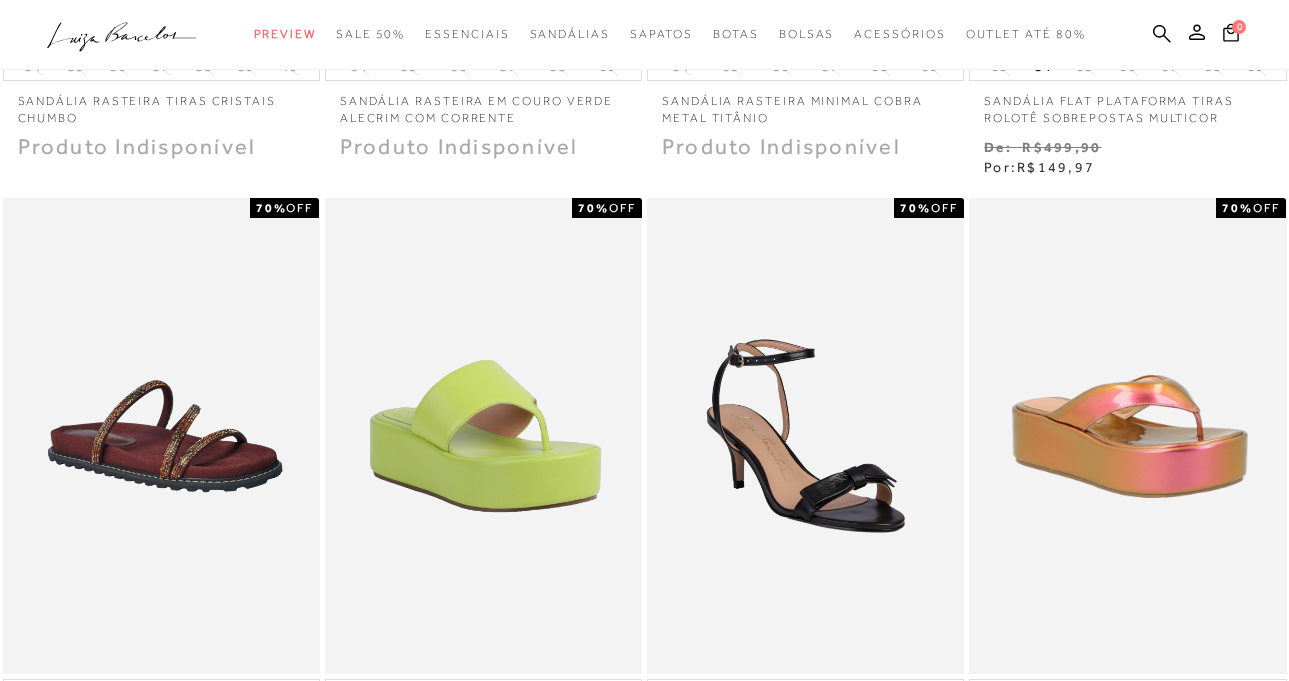 scroll, scrollTop: 0, scrollLeft: 0, axis: both 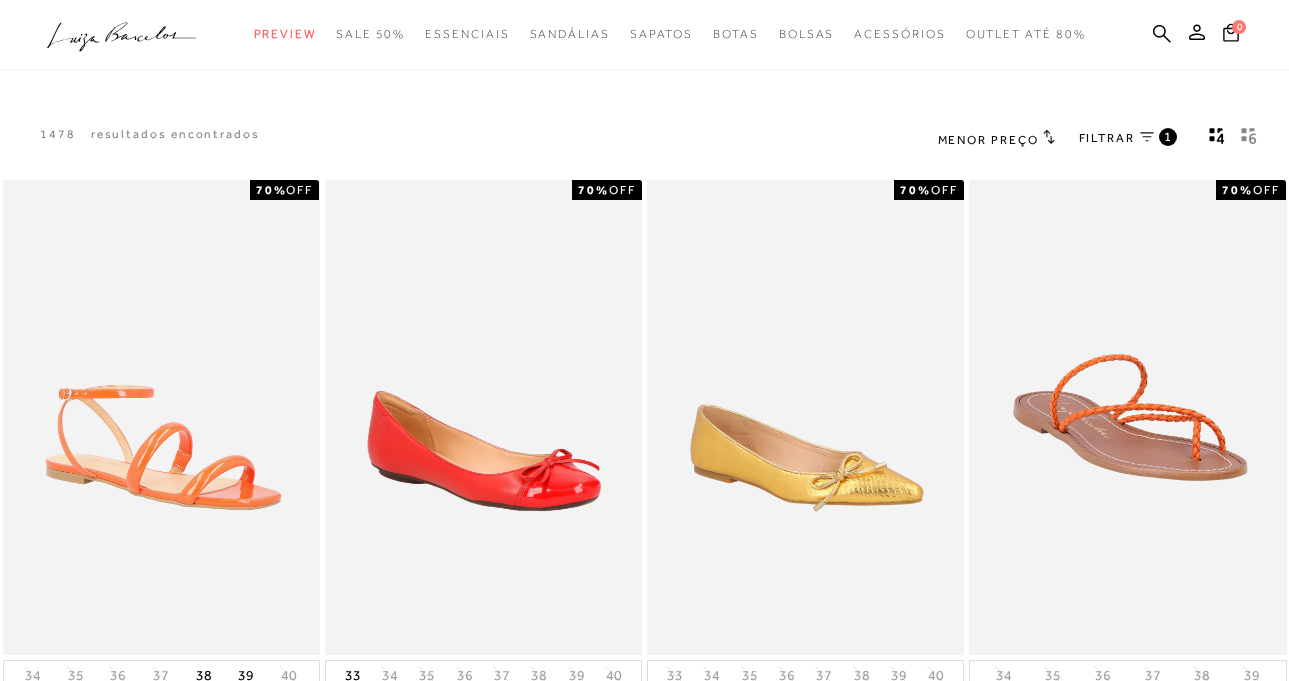 click 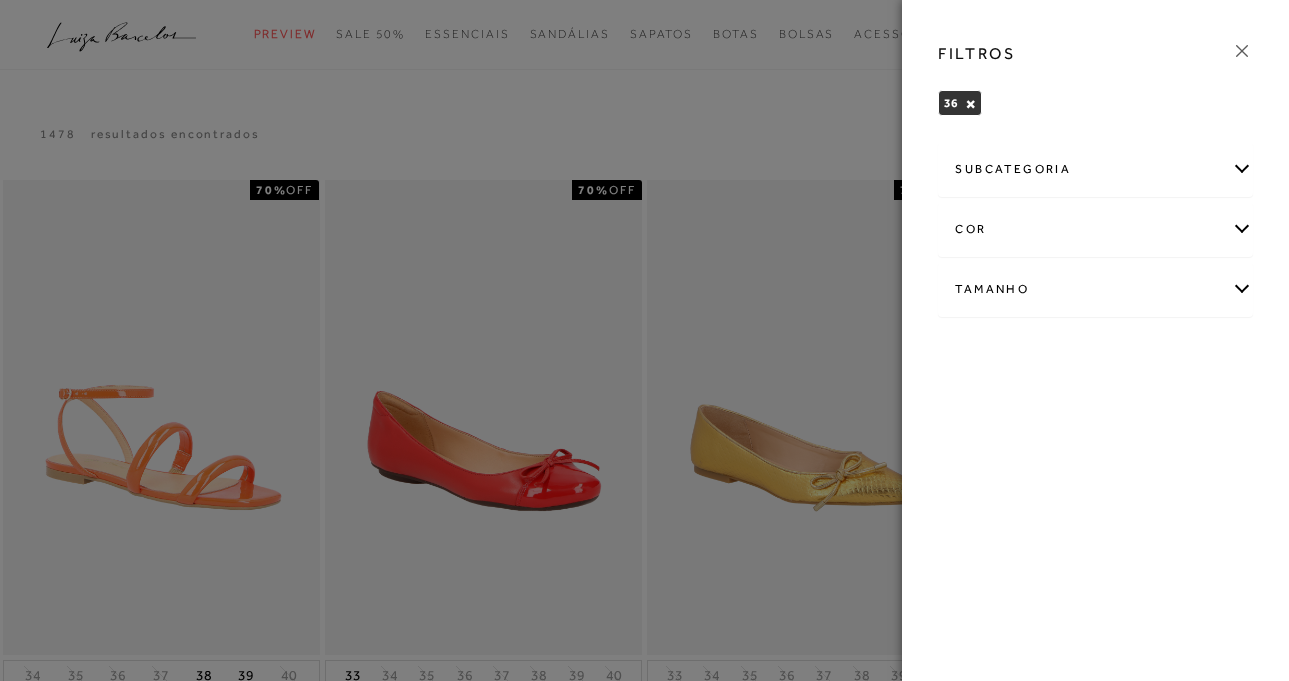 click 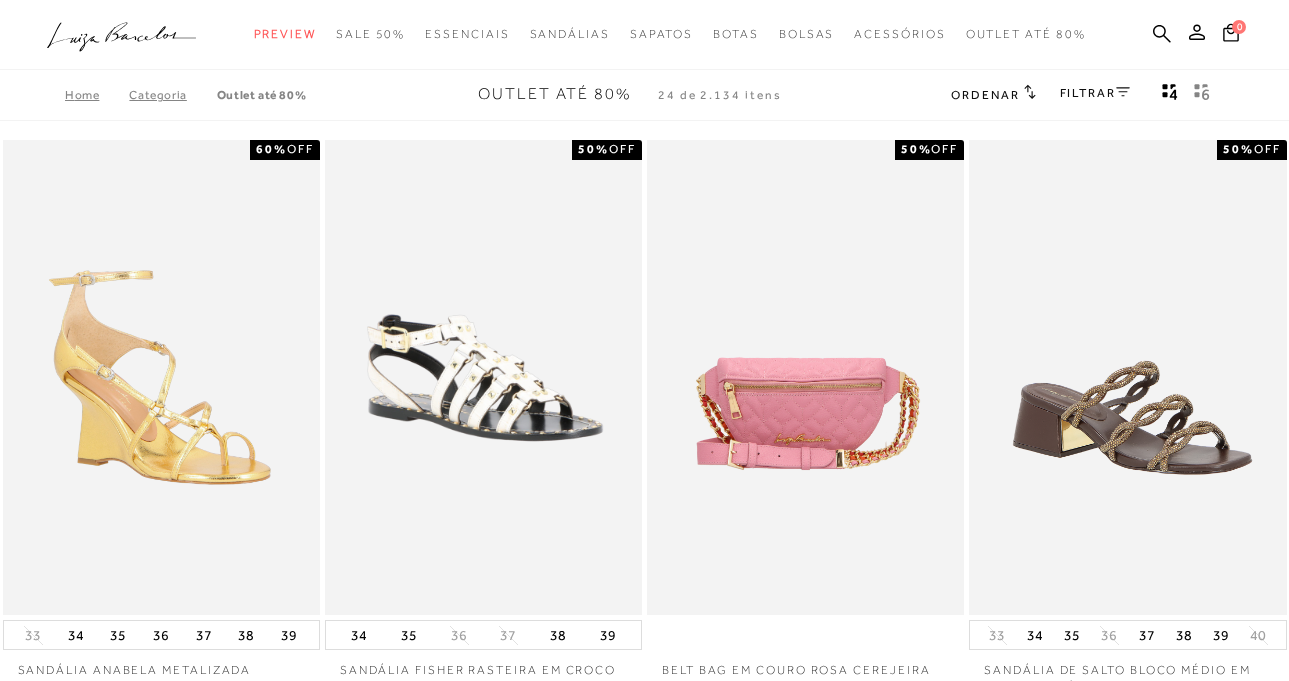 scroll, scrollTop: 0, scrollLeft: 0, axis: both 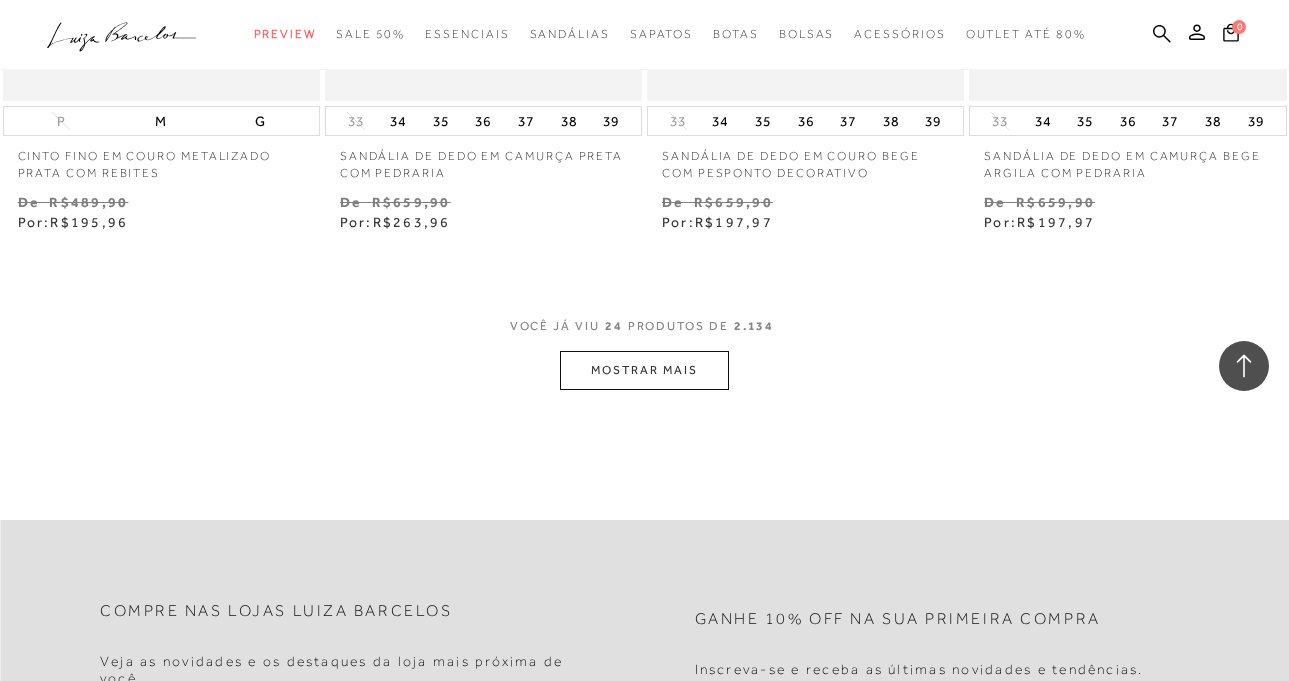 click on "MOSTRAR MAIS" at bounding box center (644, 370) 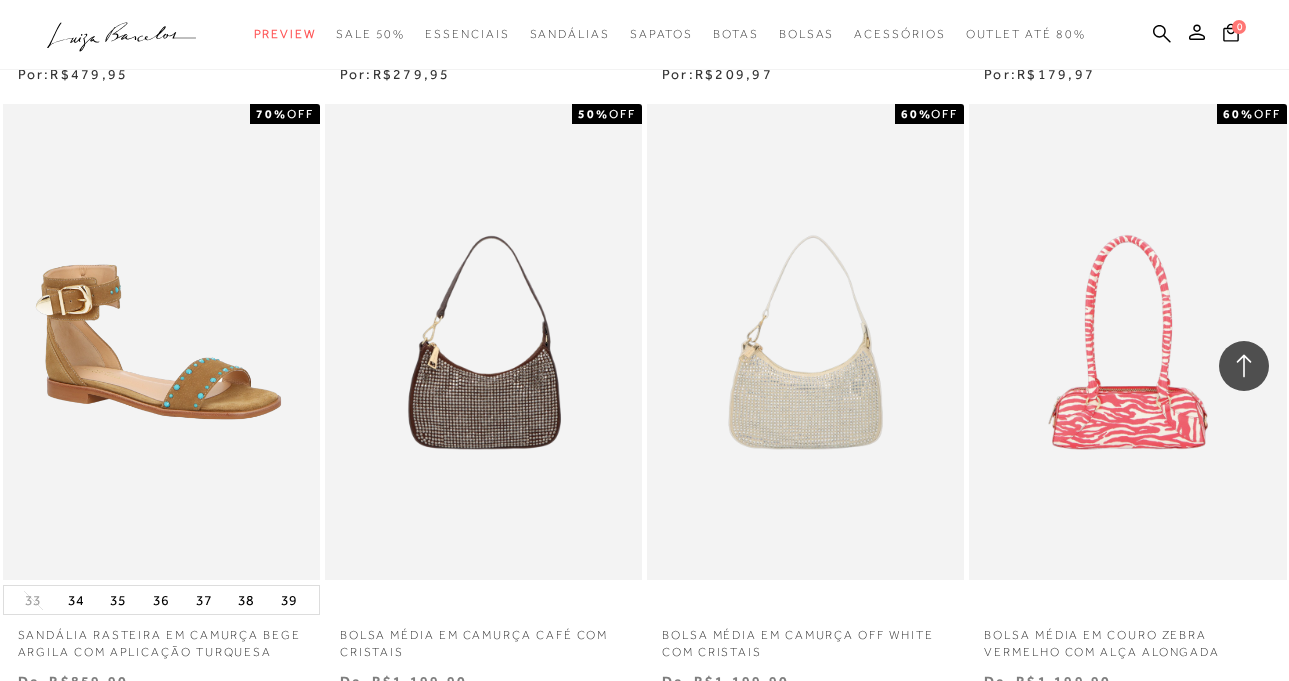 scroll, scrollTop: 7400, scrollLeft: 0, axis: vertical 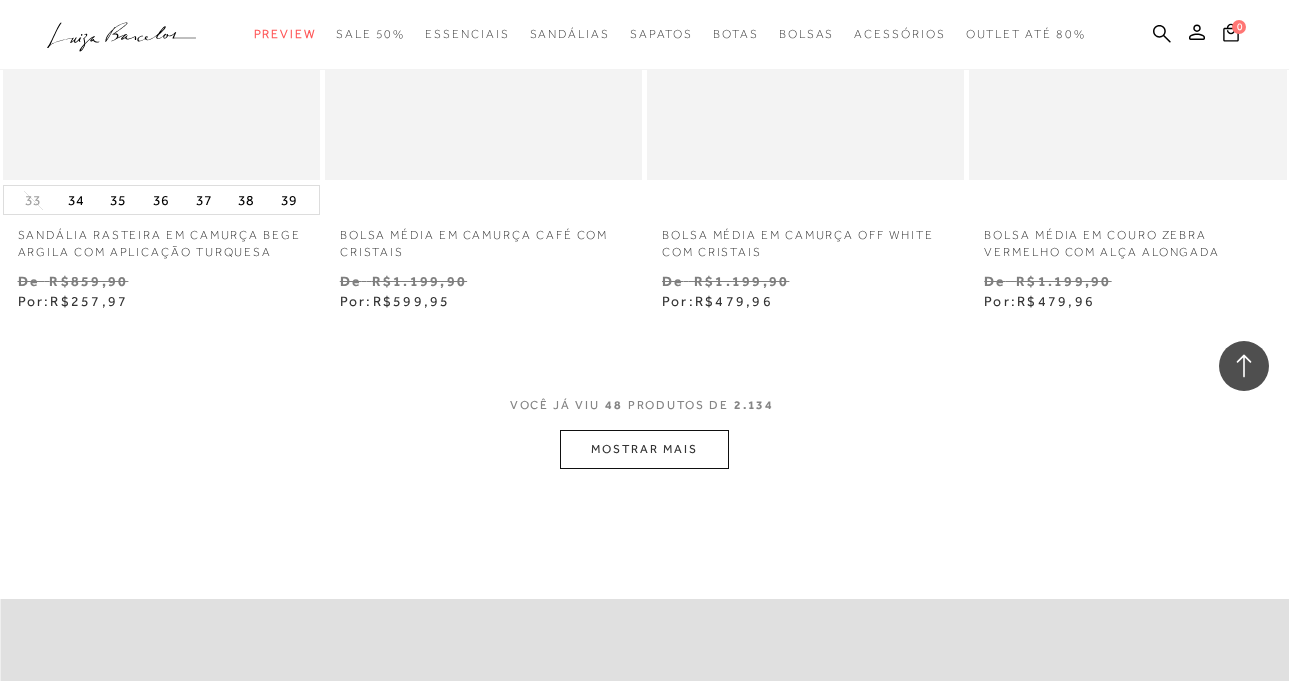 click on "MOSTRAR MAIS" at bounding box center [644, 449] 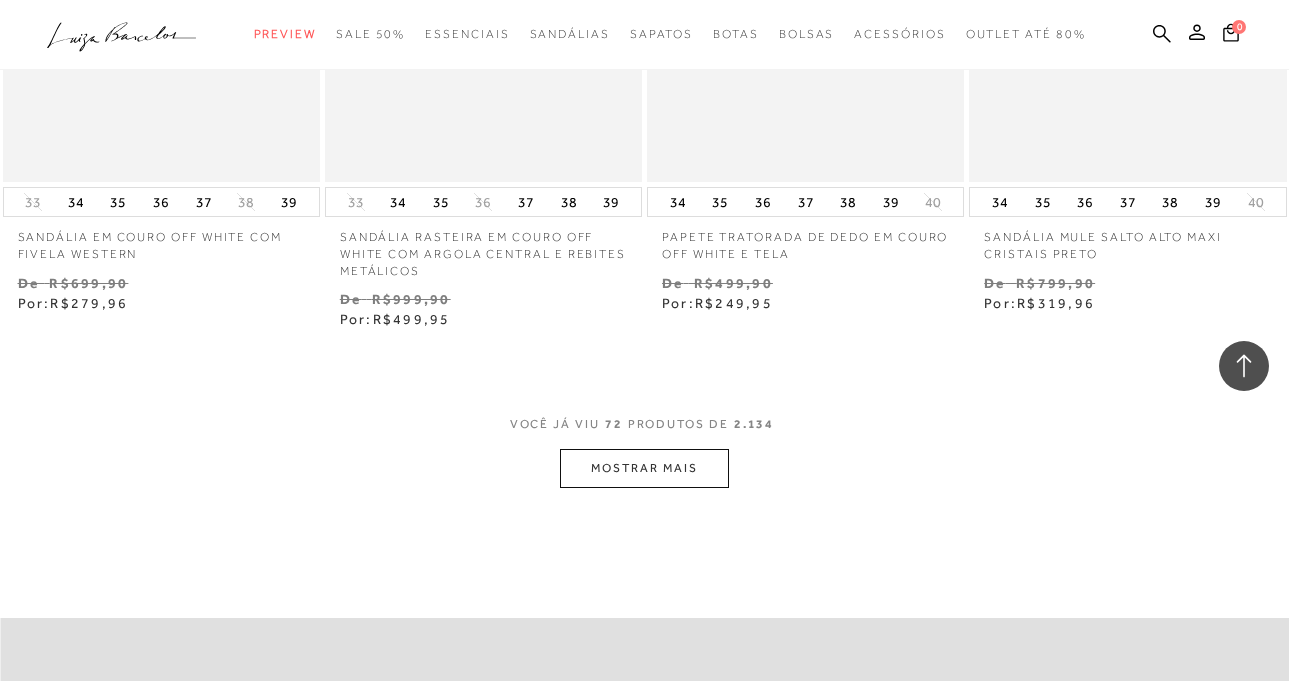 scroll, scrollTop: 11400, scrollLeft: 0, axis: vertical 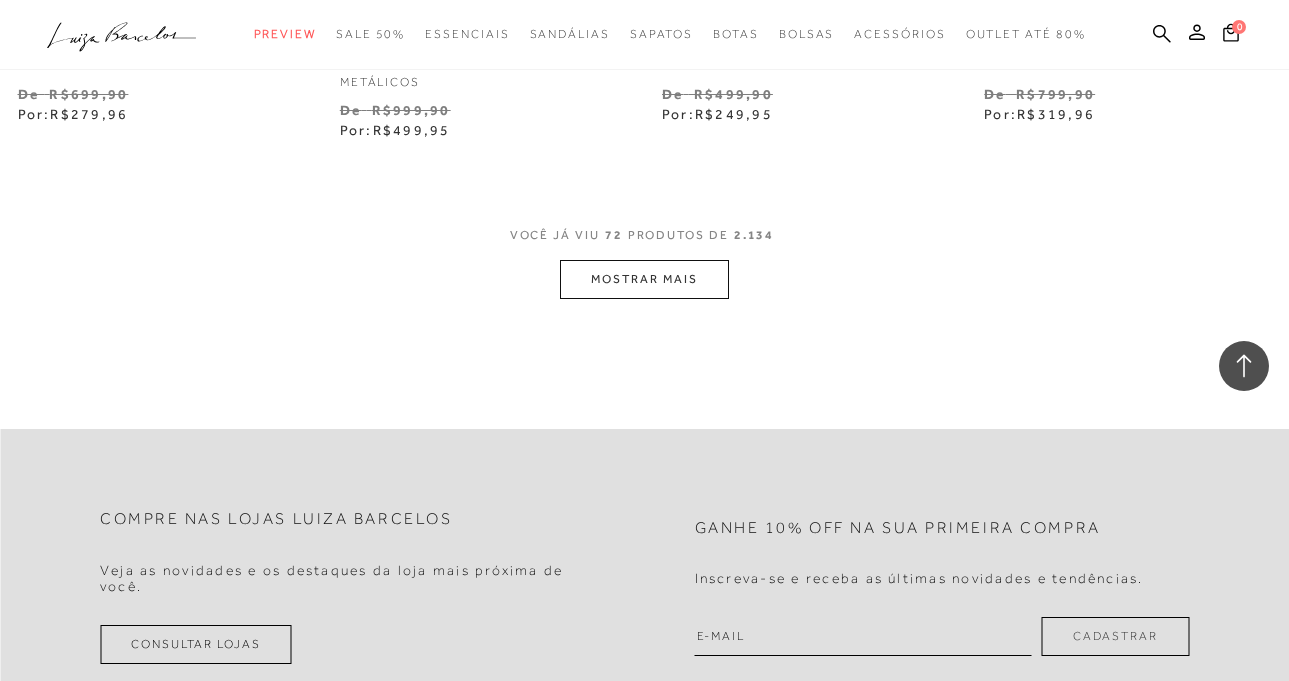 click on "MOSTRAR MAIS" at bounding box center (644, 279) 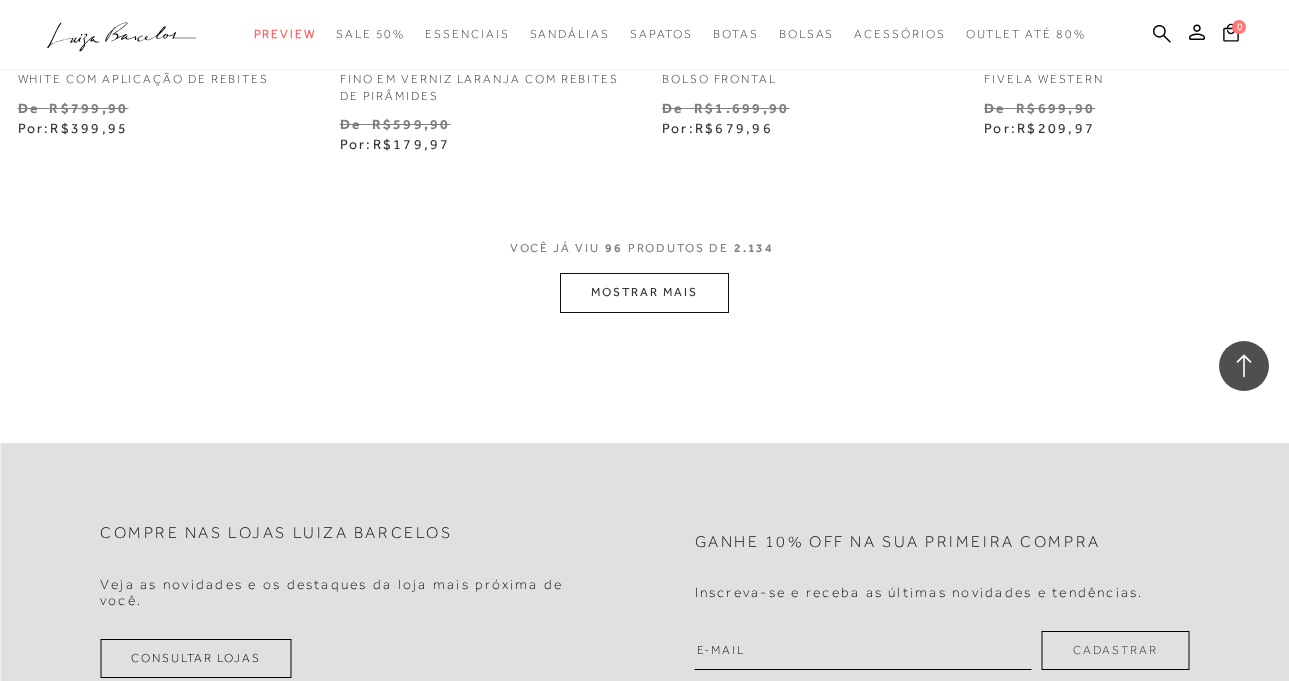 scroll, scrollTop: 15200, scrollLeft: 0, axis: vertical 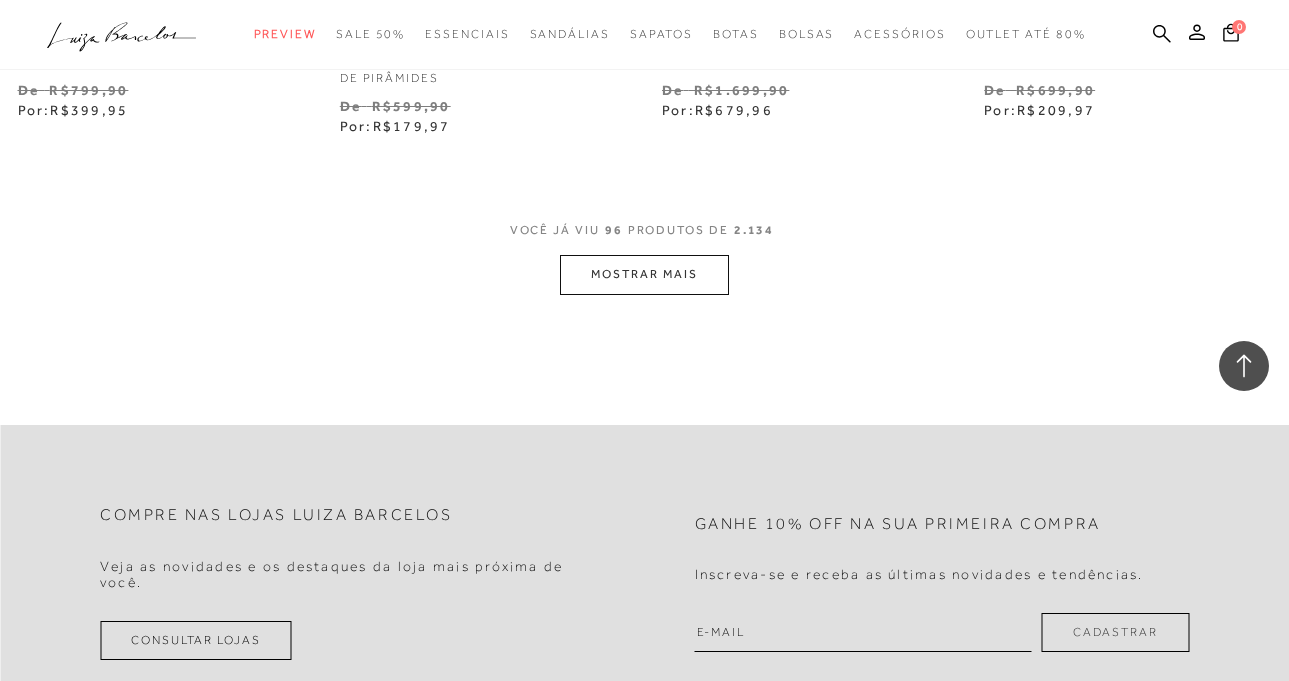 click on "MOSTRAR MAIS" at bounding box center (644, 274) 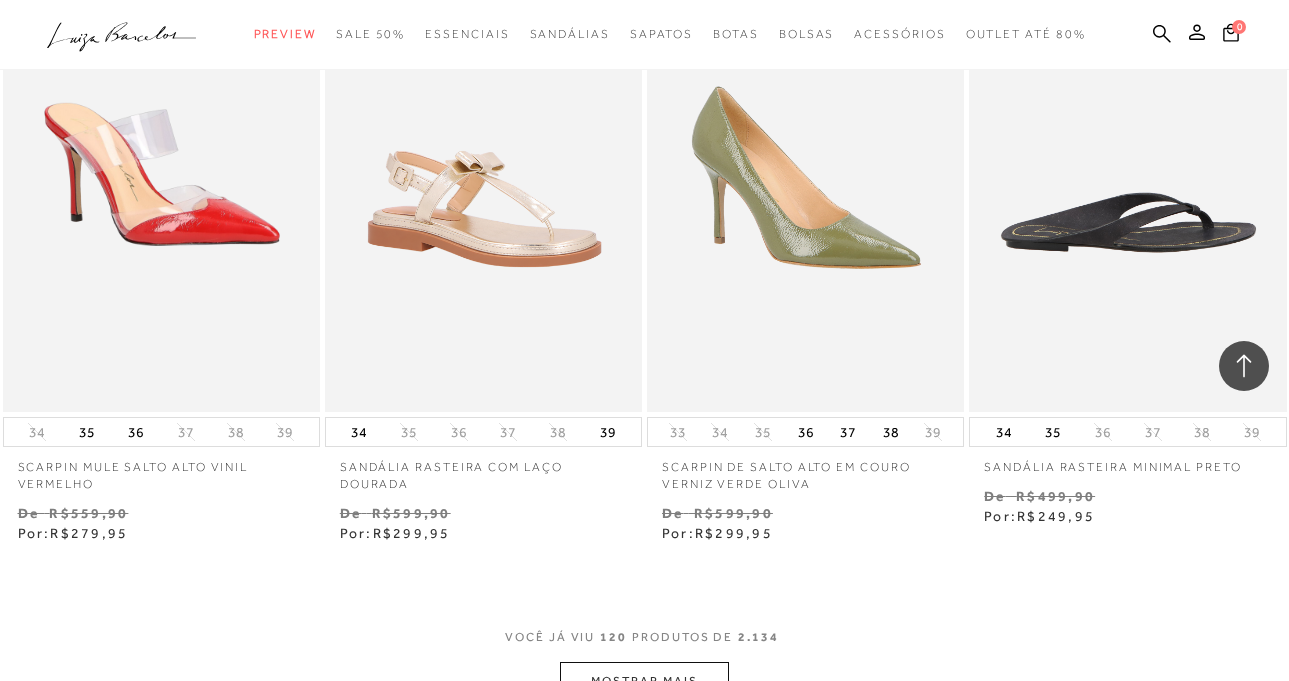 scroll, scrollTop: 18900, scrollLeft: 0, axis: vertical 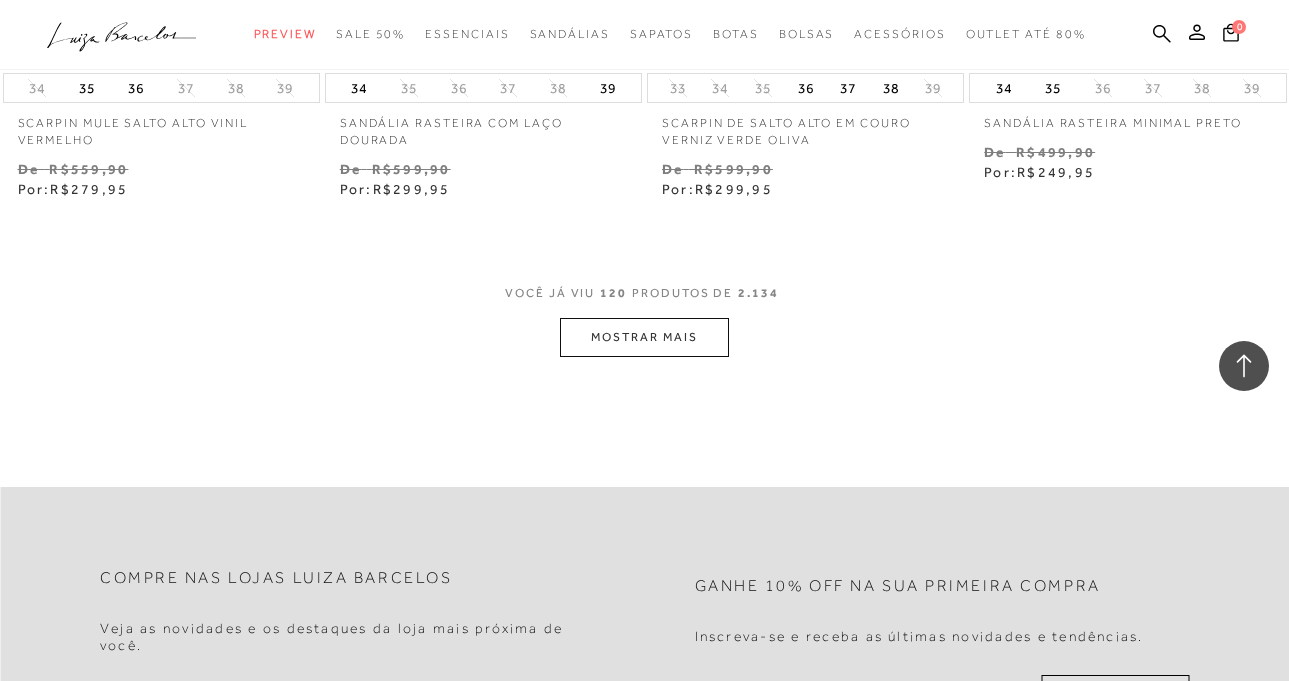 click on "MOSTRAR MAIS" at bounding box center (644, 337) 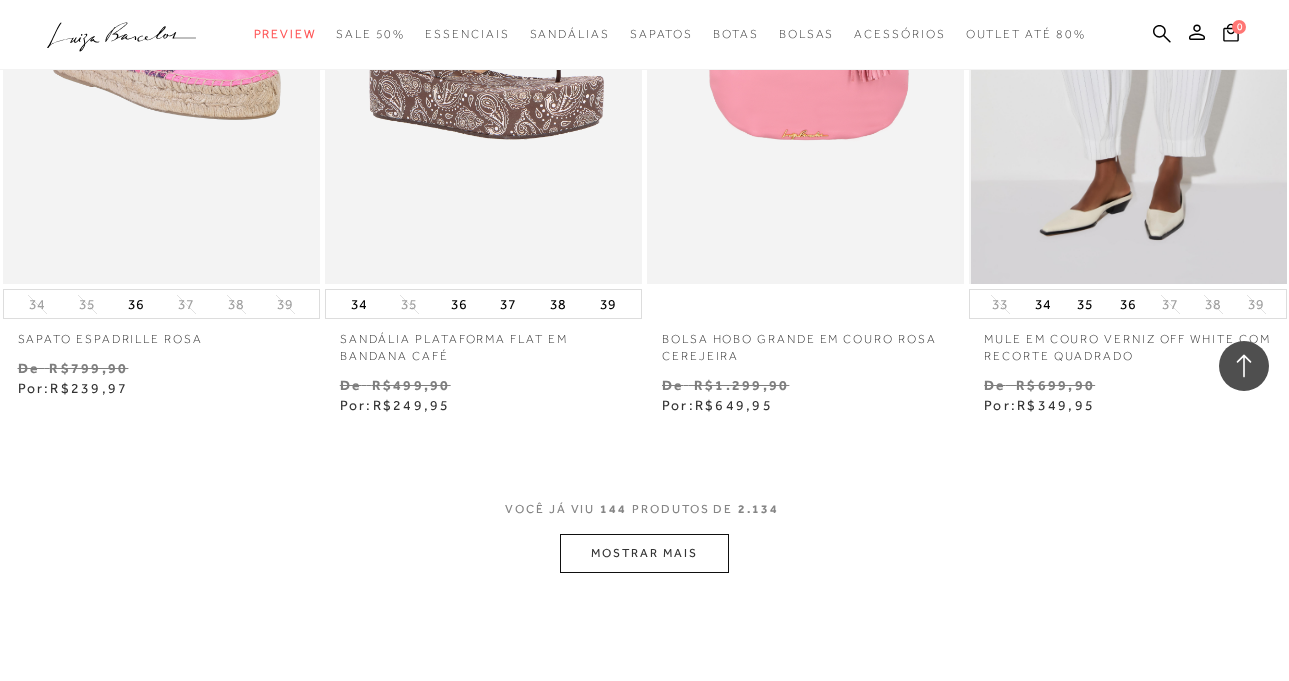 scroll, scrollTop: 22500, scrollLeft: 0, axis: vertical 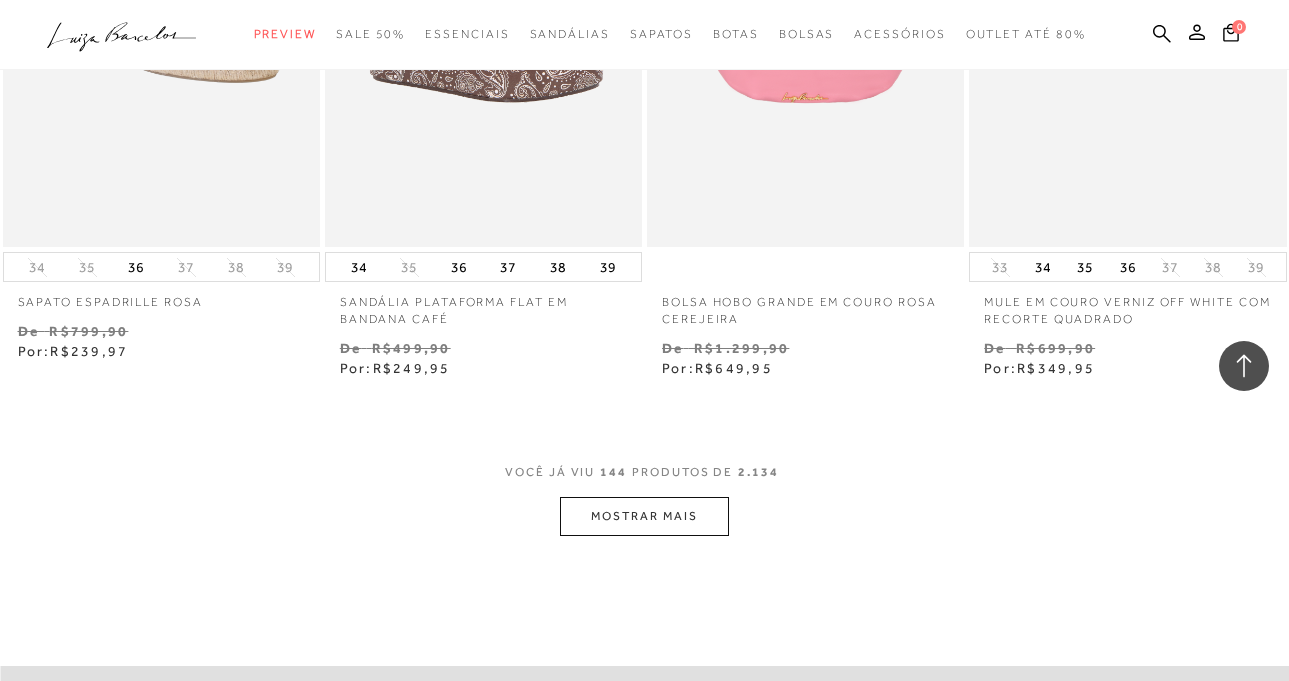 click on "MOSTRAR MAIS" at bounding box center (644, 516) 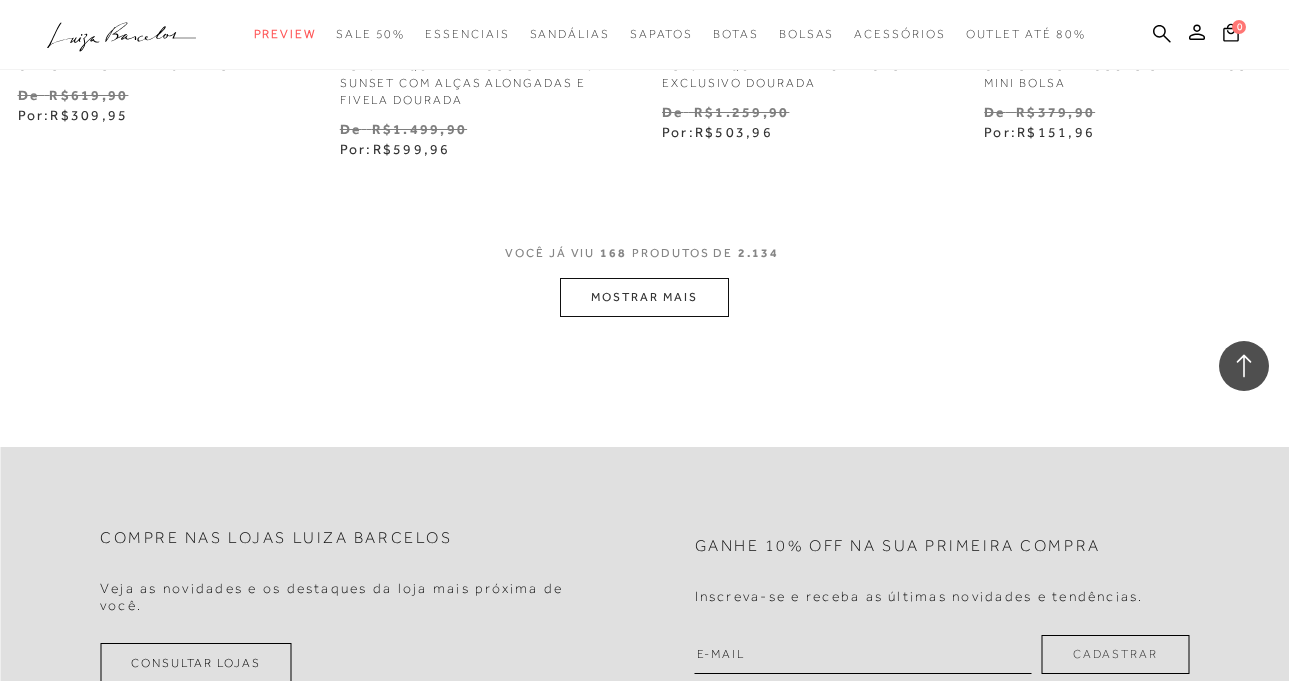scroll, scrollTop: 26700, scrollLeft: 0, axis: vertical 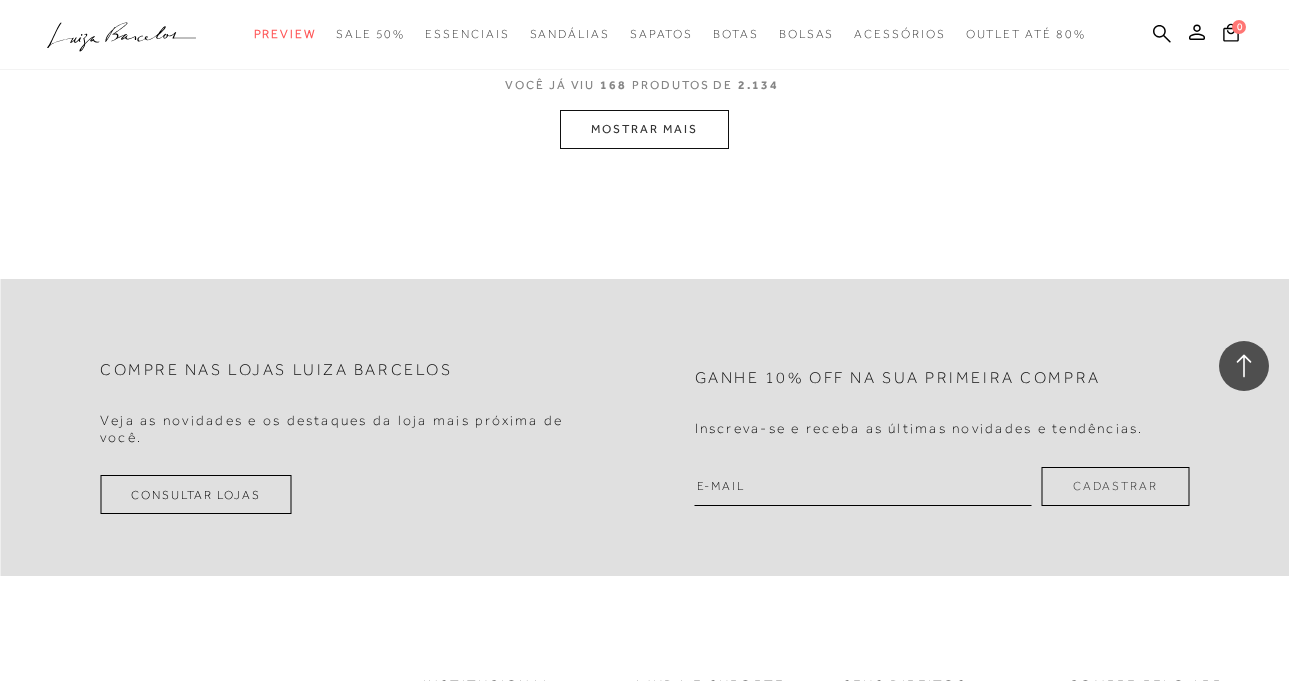 click on "MOSTRAR MAIS" at bounding box center [644, 129] 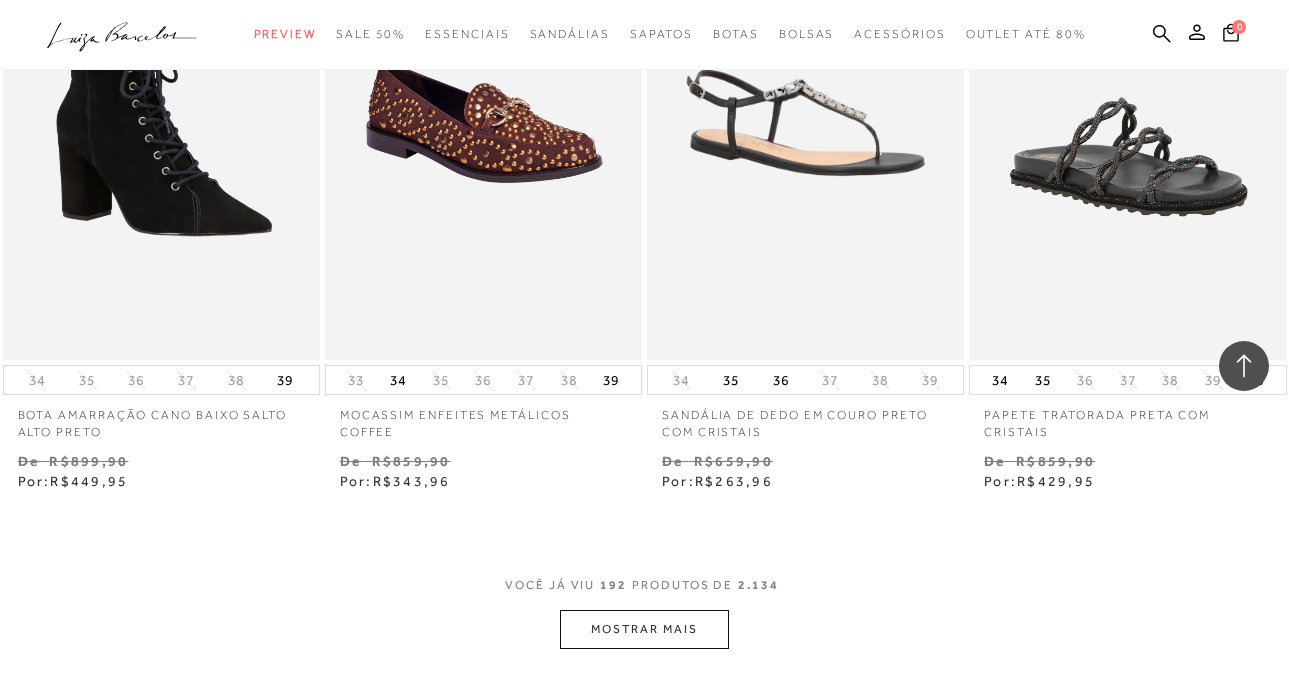 scroll, scrollTop: 30262, scrollLeft: 0, axis: vertical 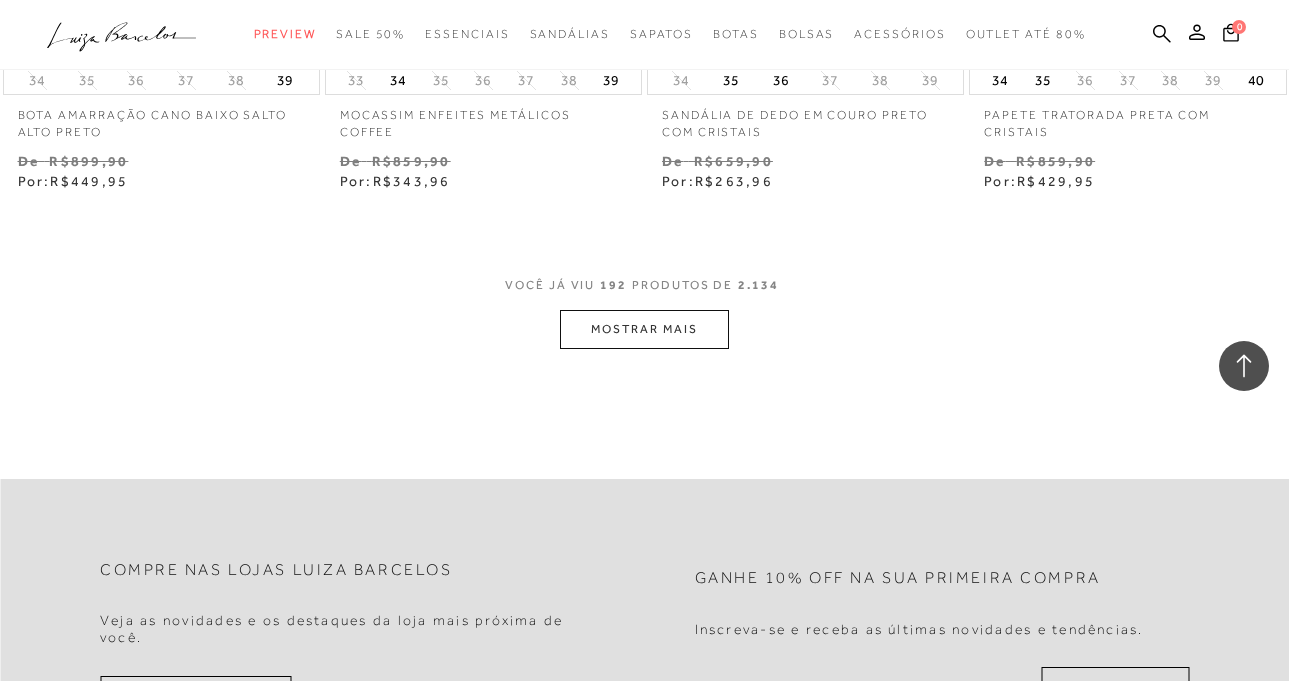 click on "VOCÊ JÁ VIU  192   PRODUTOS DE  2.134" at bounding box center [644, 285] 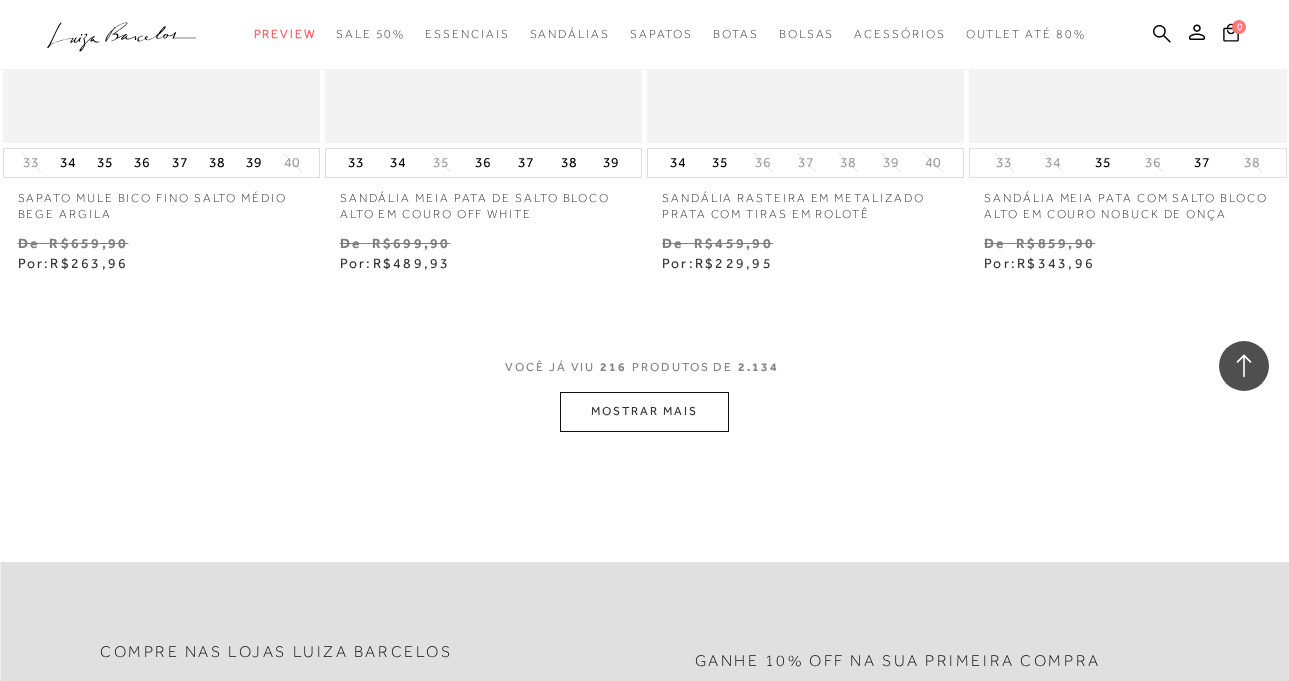 scroll, scrollTop: 33962, scrollLeft: 0, axis: vertical 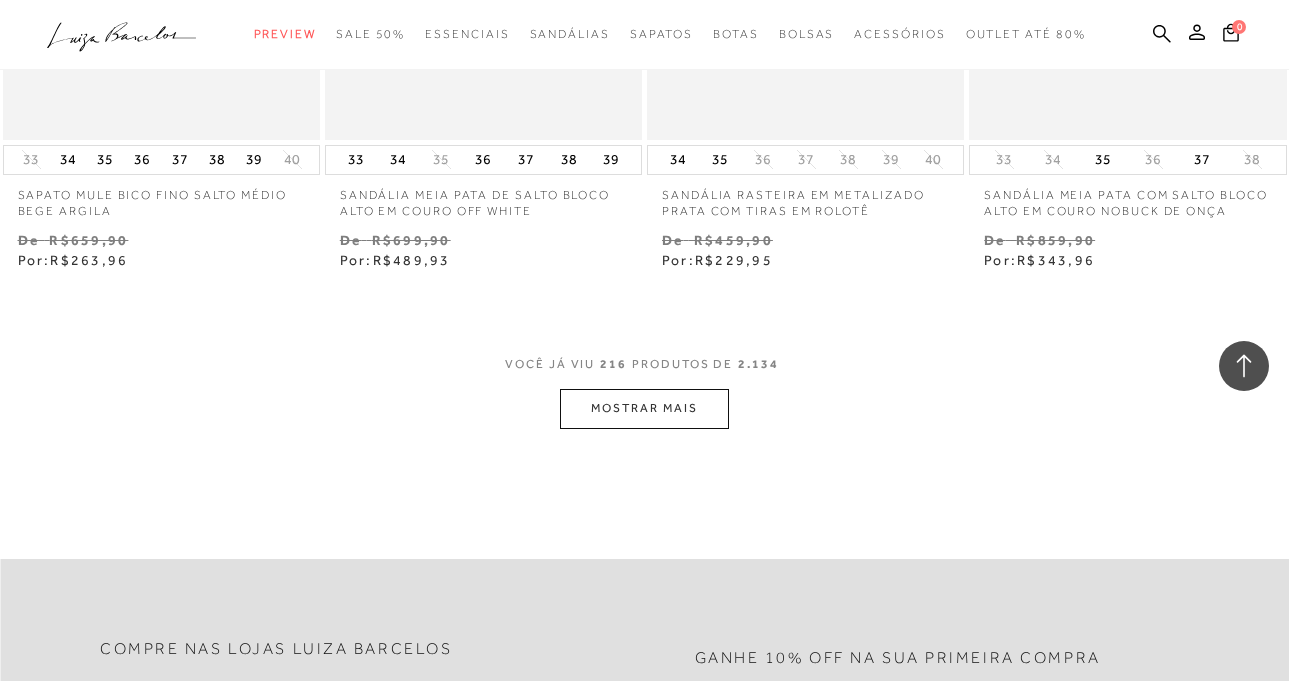 click on "Home
Categoria
Outlet até 80%
Outlet até 80%
216 de 2.134 itens
Ordenar
Ordenar por
Padrão
Lançamentos Estoque" at bounding box center (644, -16692) 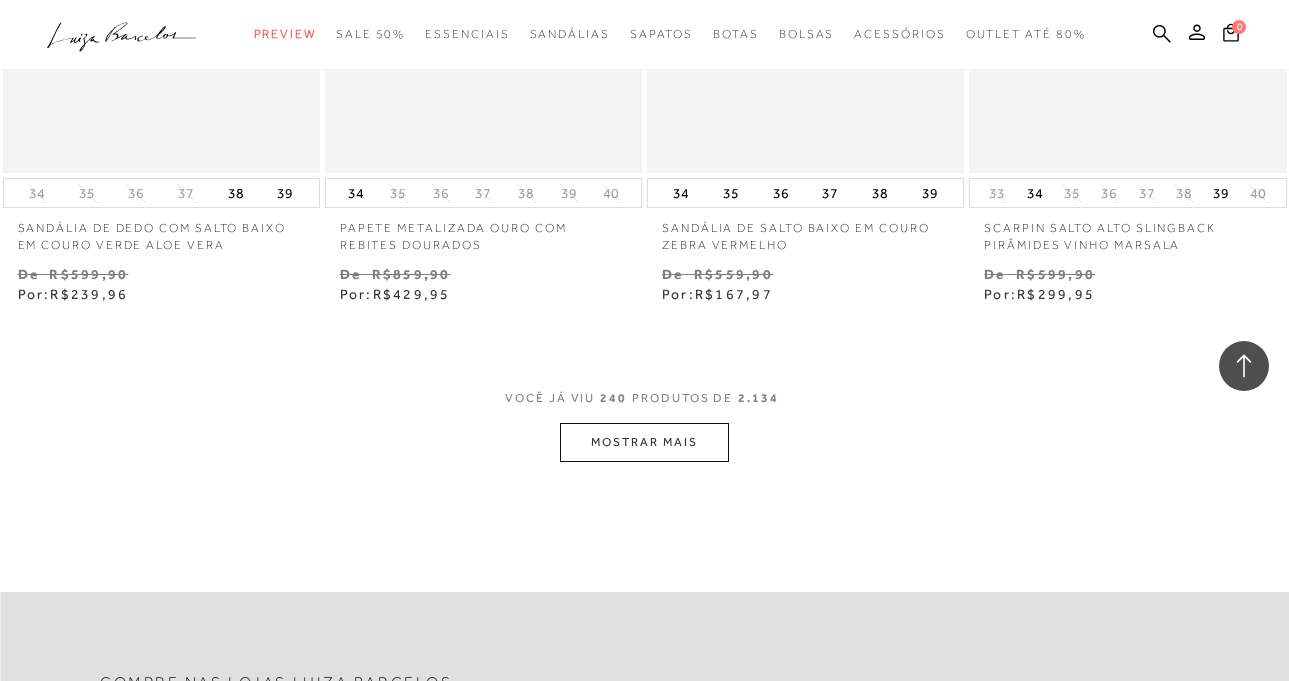 scroll, scrollTop: 37762, scrollLeft: 0, axis: vertical 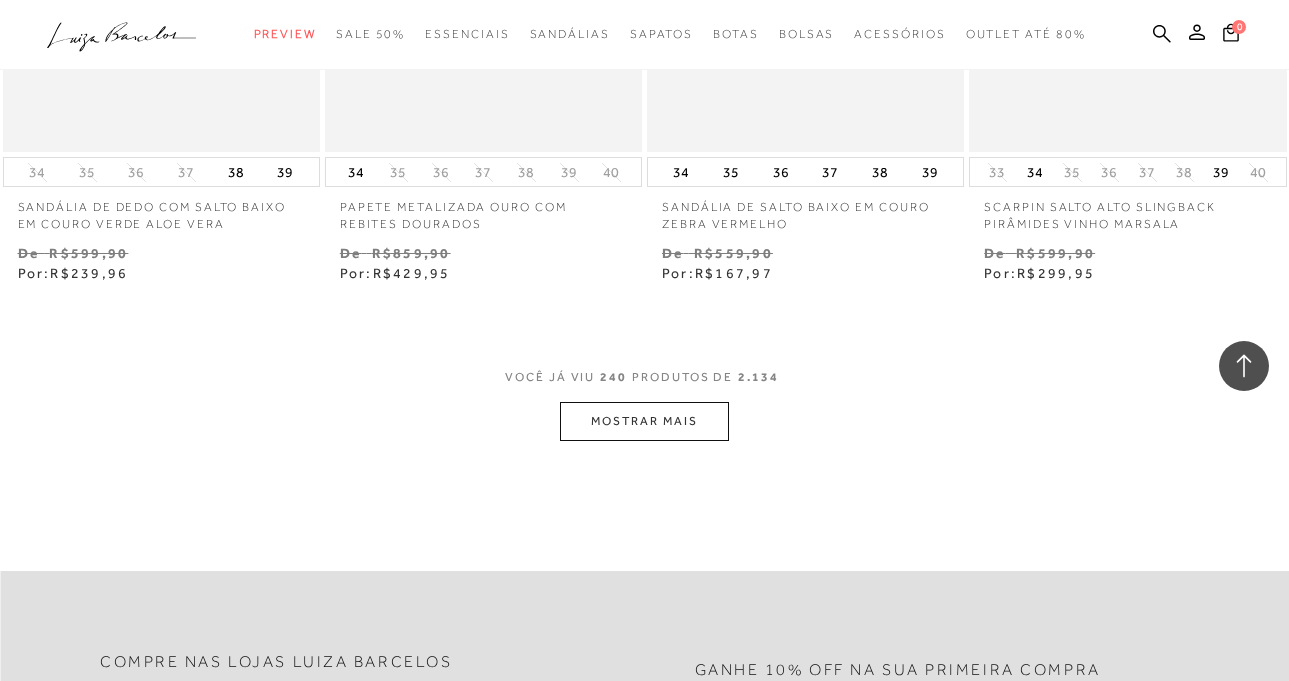 click on "MOSTRAR MAIS" at bounding box center [644, 421] 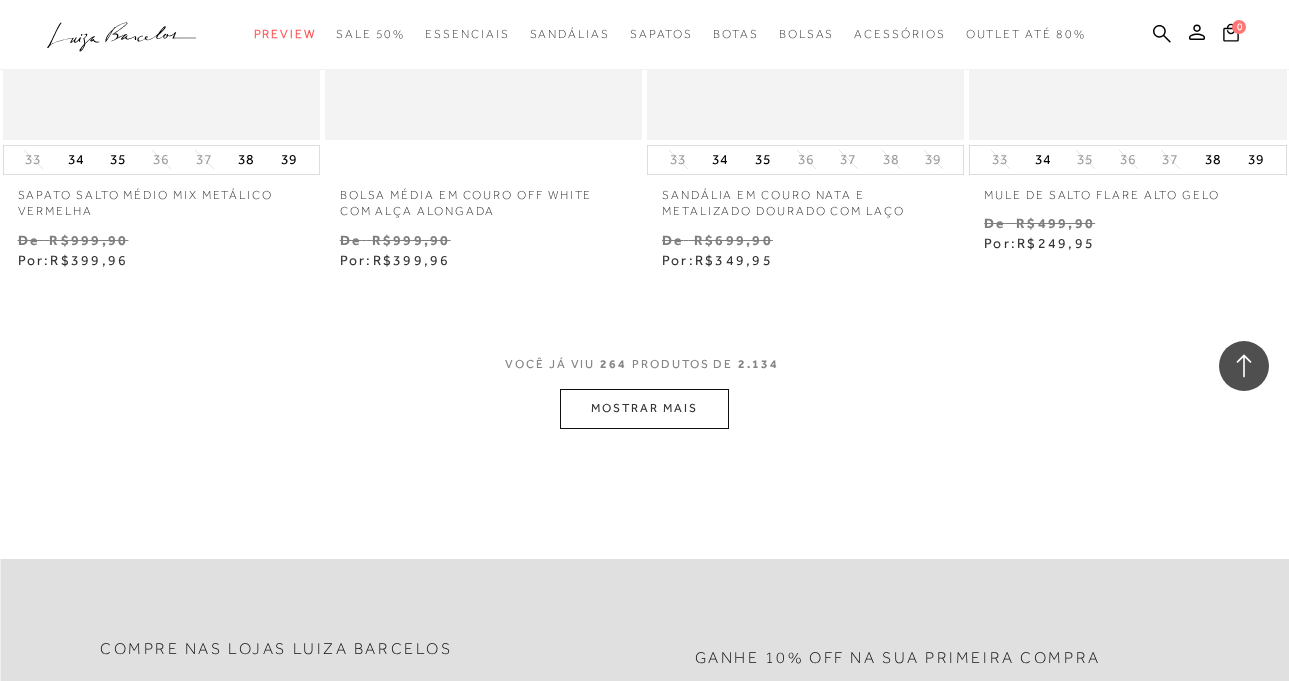 scroll, scrollTop: 41562, scrollLeft: 0, axis: vertical 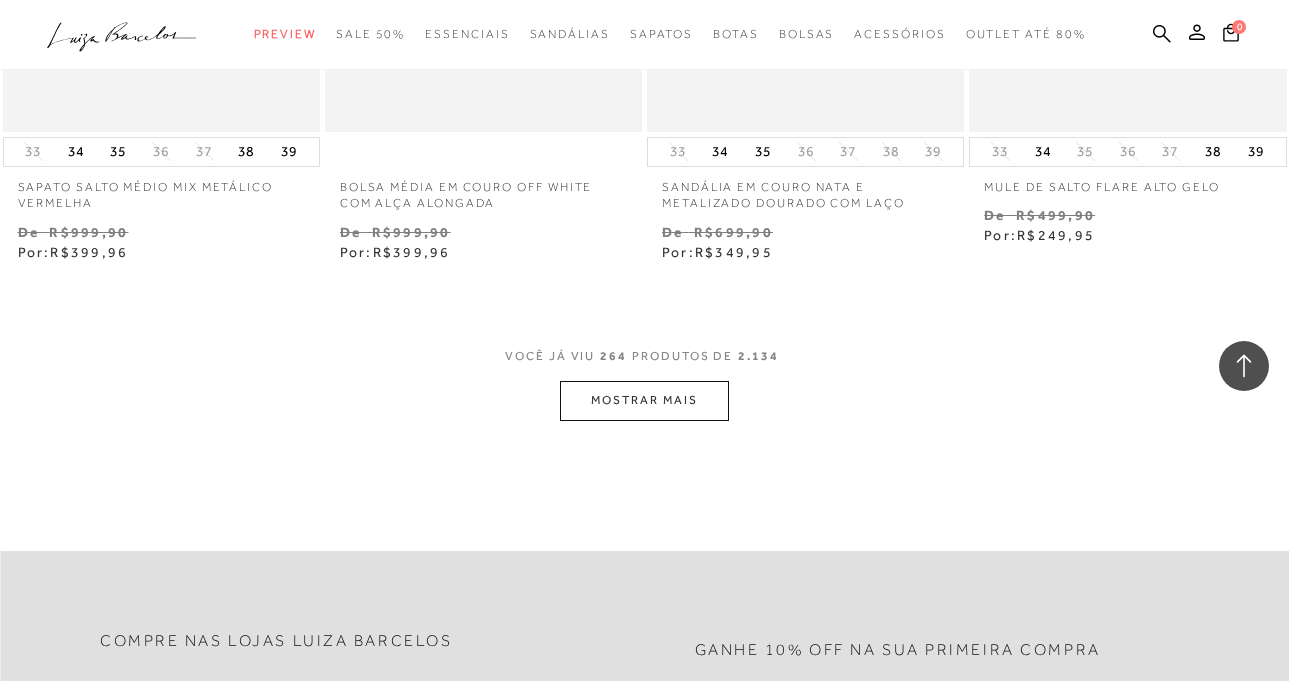 click on "VOCÊ JÁ VIU  264   PRODUTOS DE  2.134
MOSTRAR MAIS" at bounding box center [644, 382] 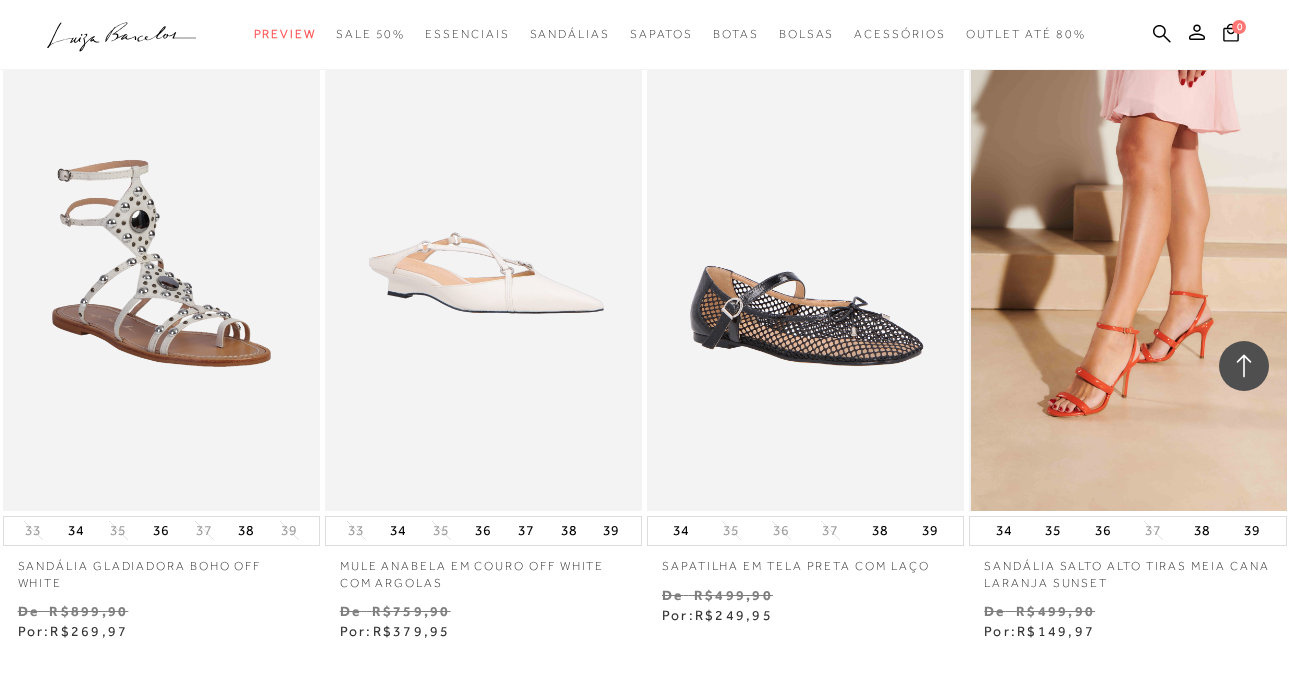 scroll, scrollTop: 45462, scrollLeft: 0, axis: vertical 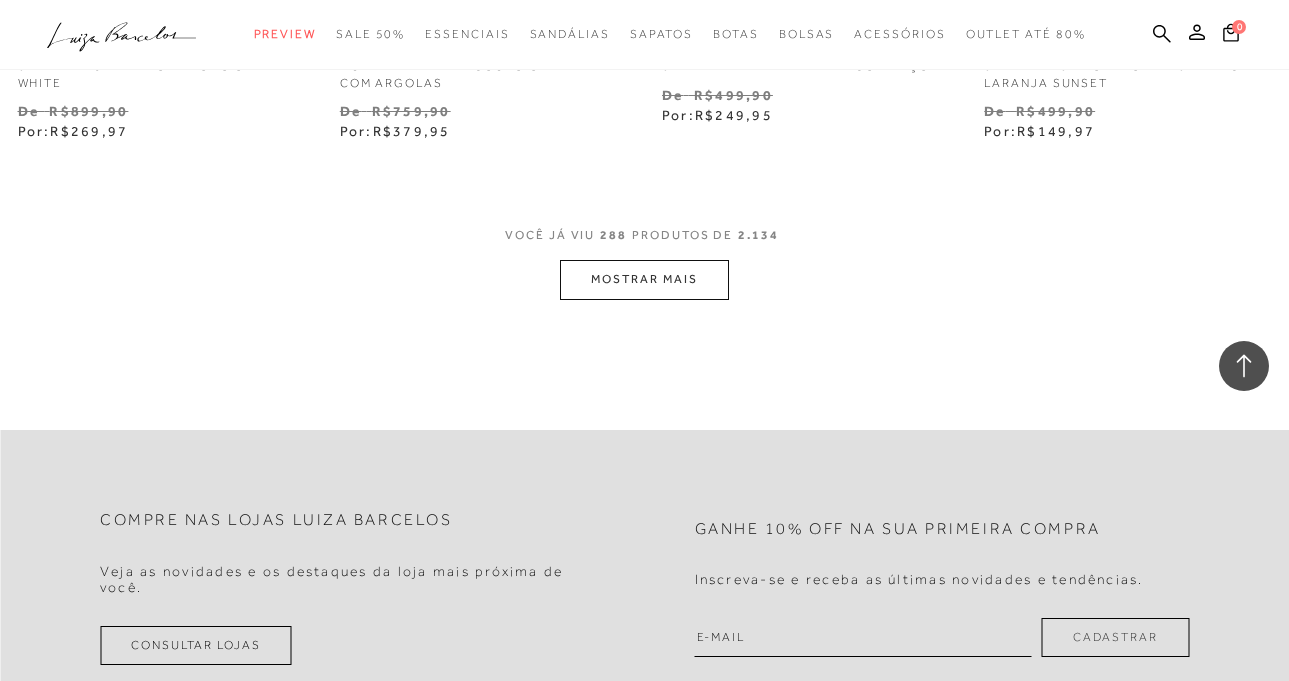 click on "MOSTRAR MAIS" at bounding box center (644, 279) 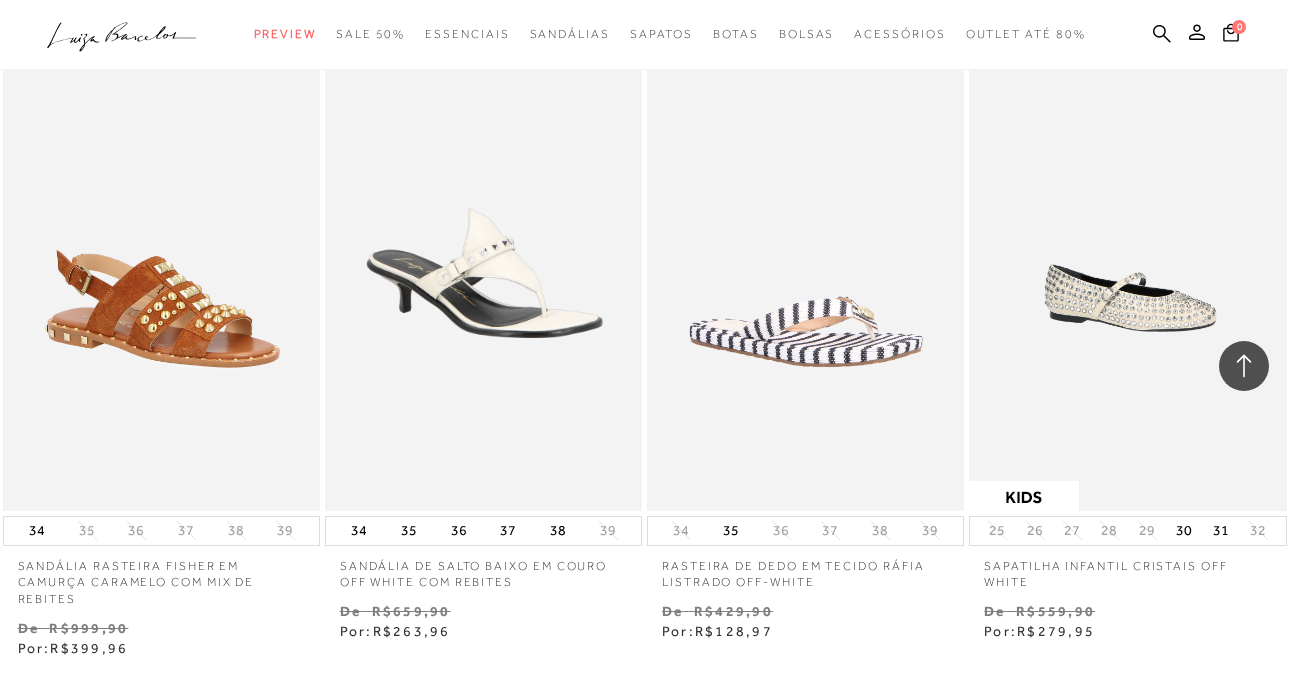 scroll, scrollTop: 49262, scrollLeft: 0, axis: vertical 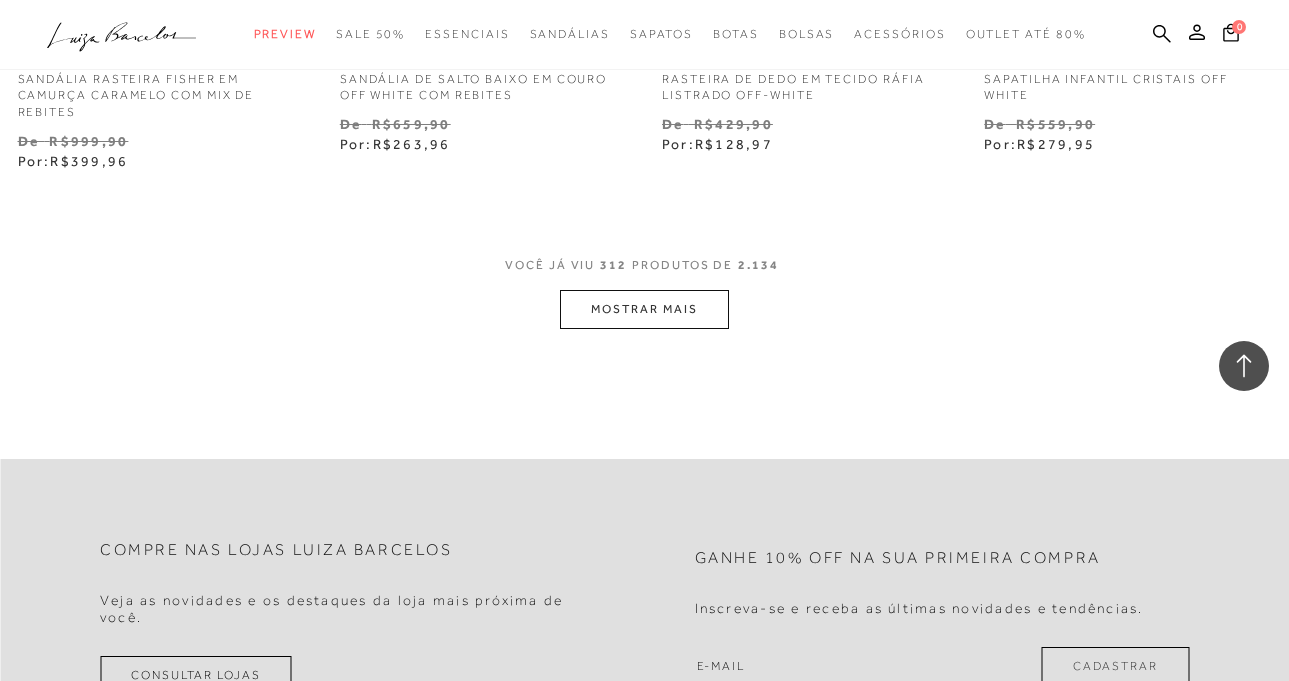click on "MOSTRAR MAIS" at bounding box center [644, 309] 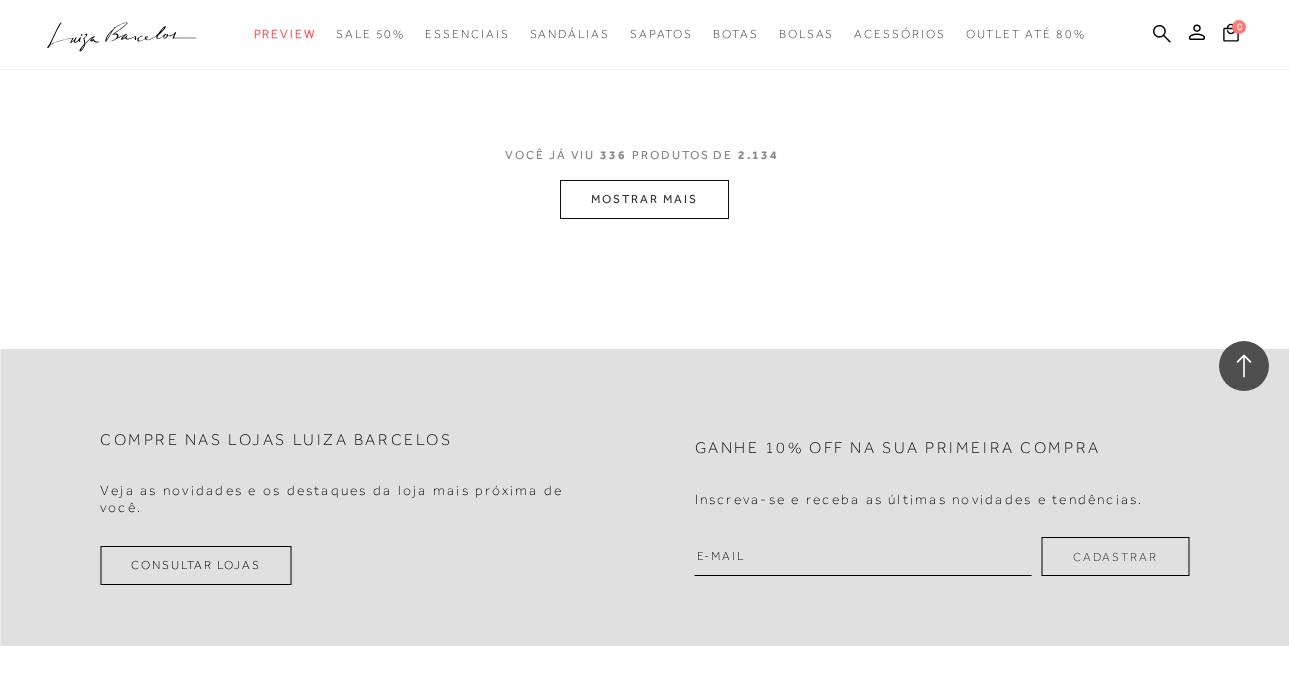 scroll, scrollTop: 53162, scrollLeft: 0, axis: vertical 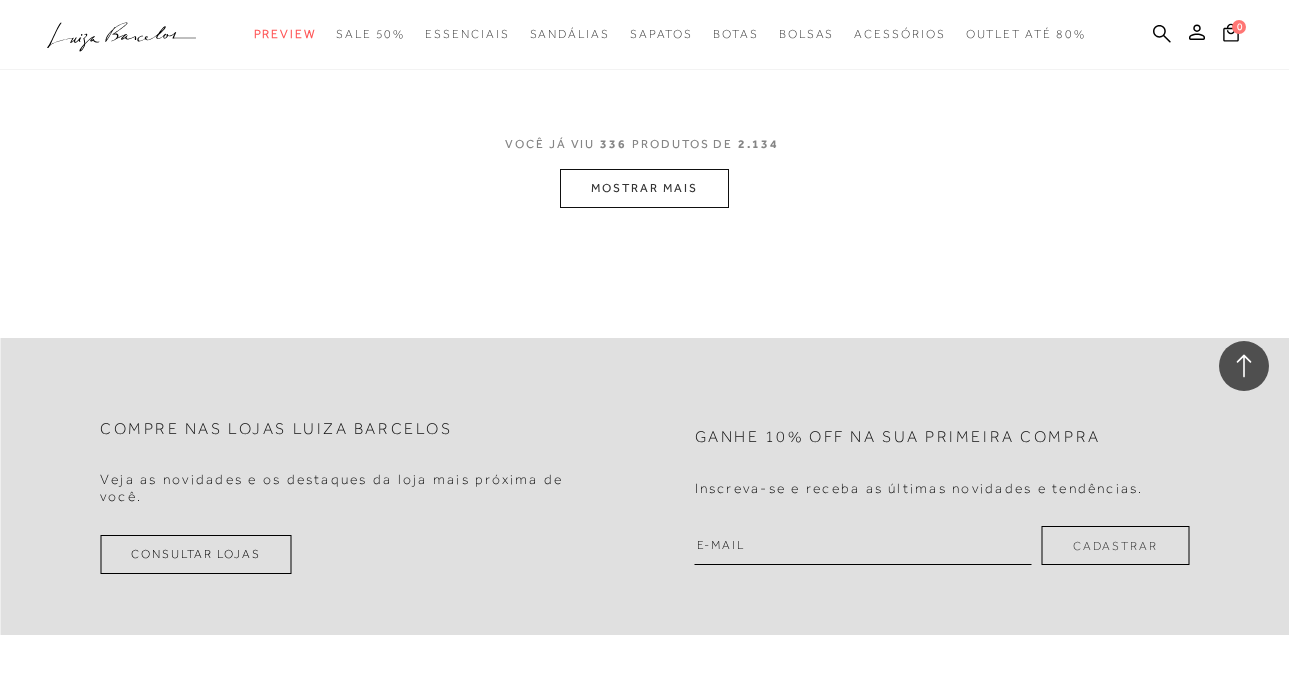 click on "MOSTRAR MAIS" at bounding box center (644, 188) 